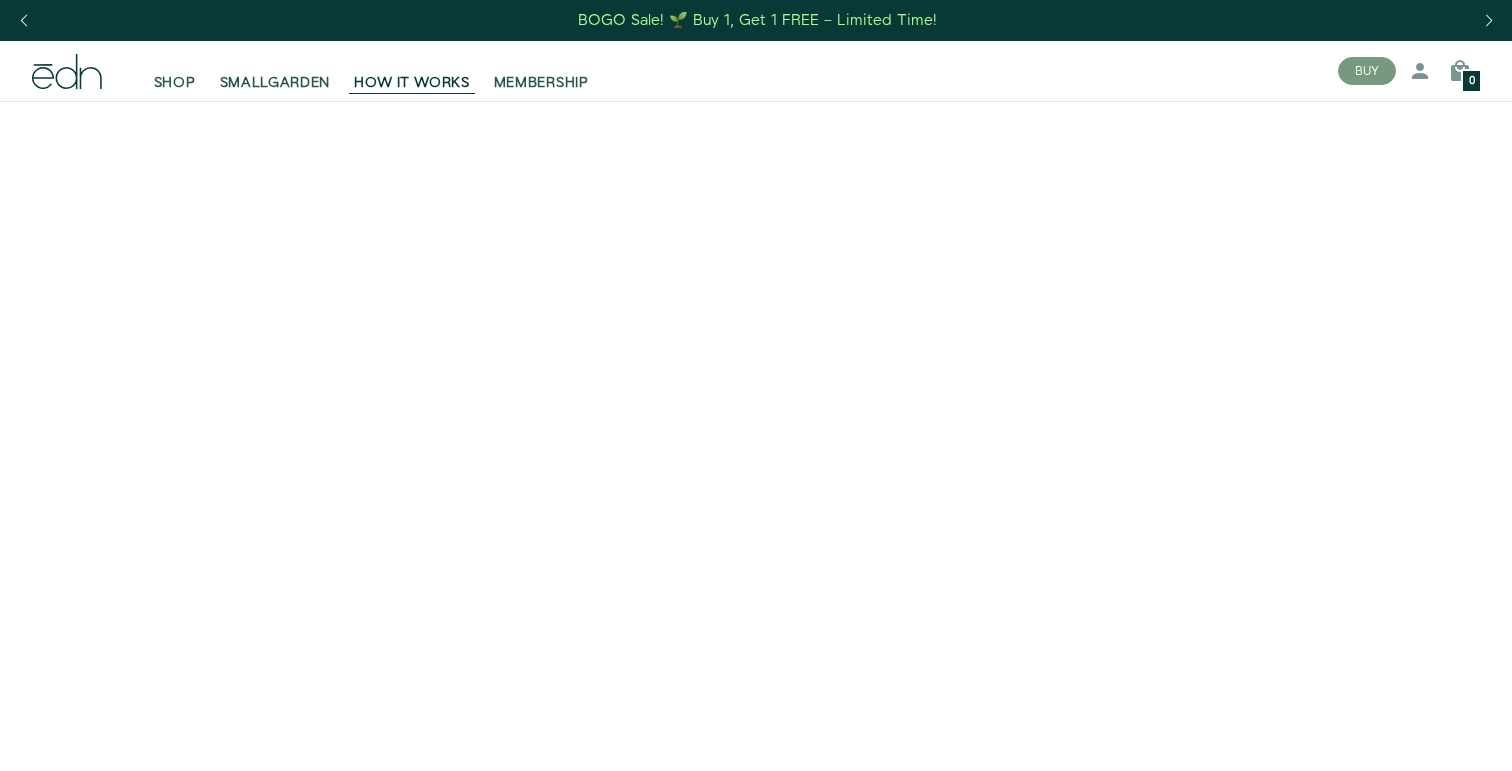scroll, scrollTop: 0, scrollLeft: 0, axis: both 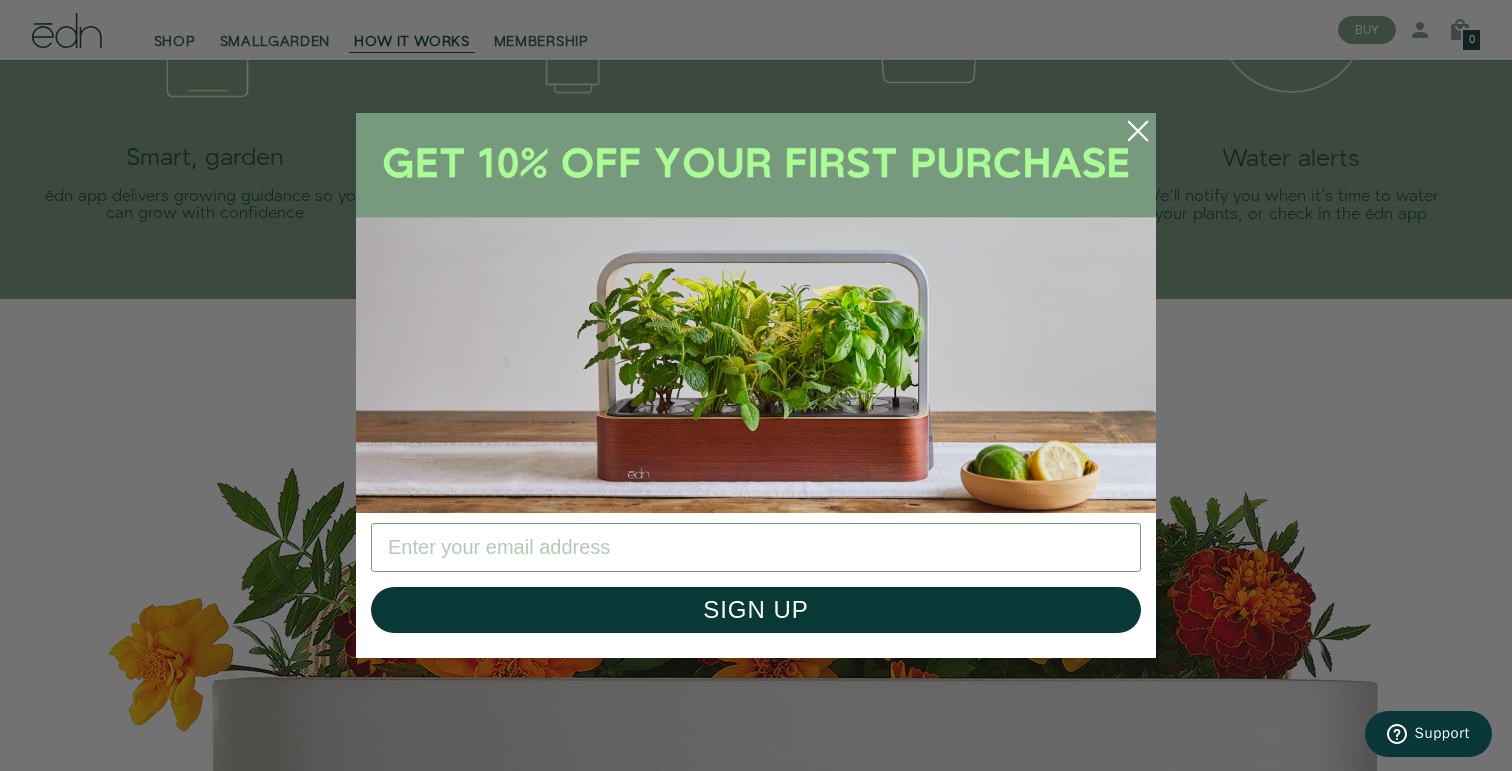 click 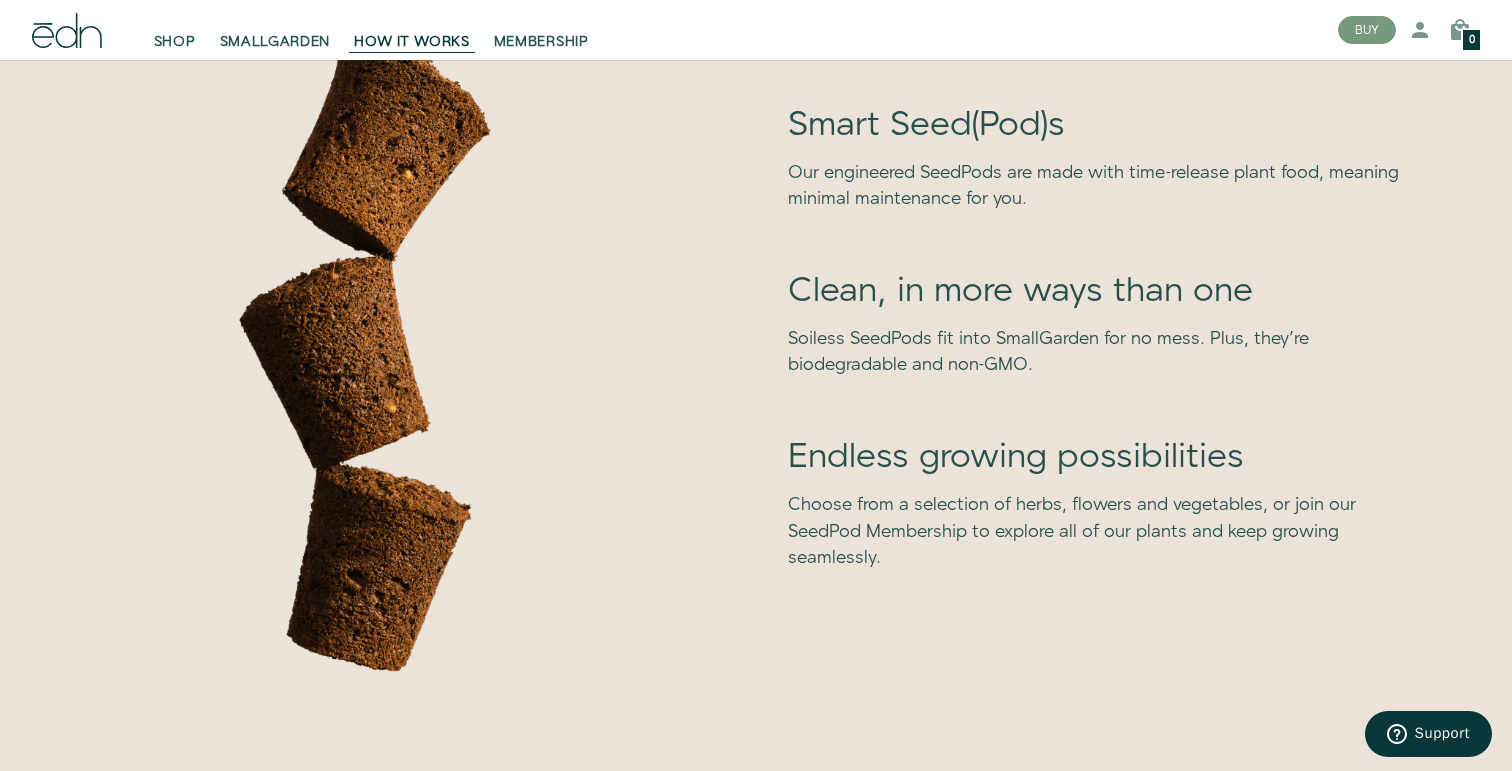 scroll, scrollTop: 5262, scrollLeft: 0, axis: vertical 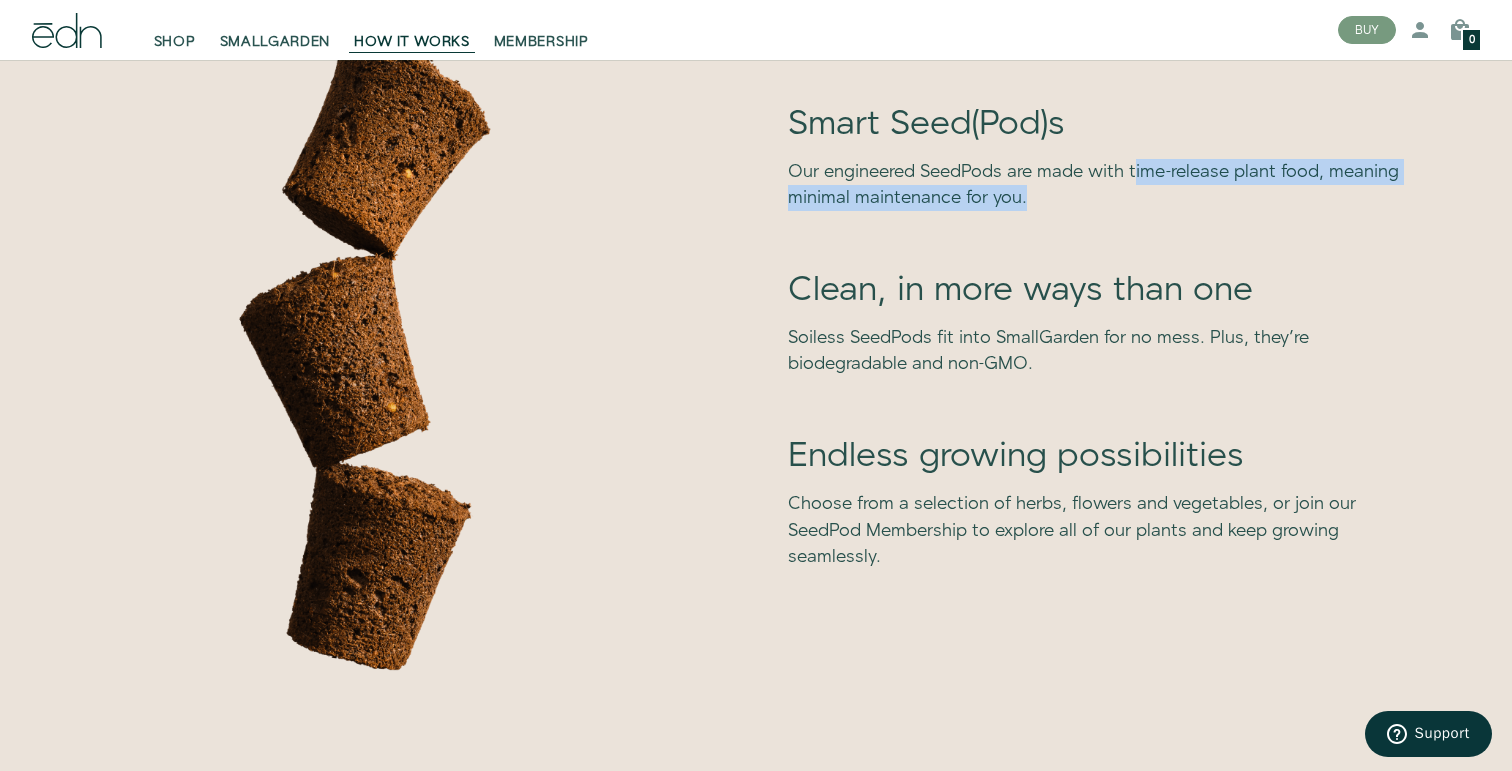 drag, startPoint x: 1141, startPoint y: 266, endPoint x: 1223, endPoint y: 284, distance: 83.95237 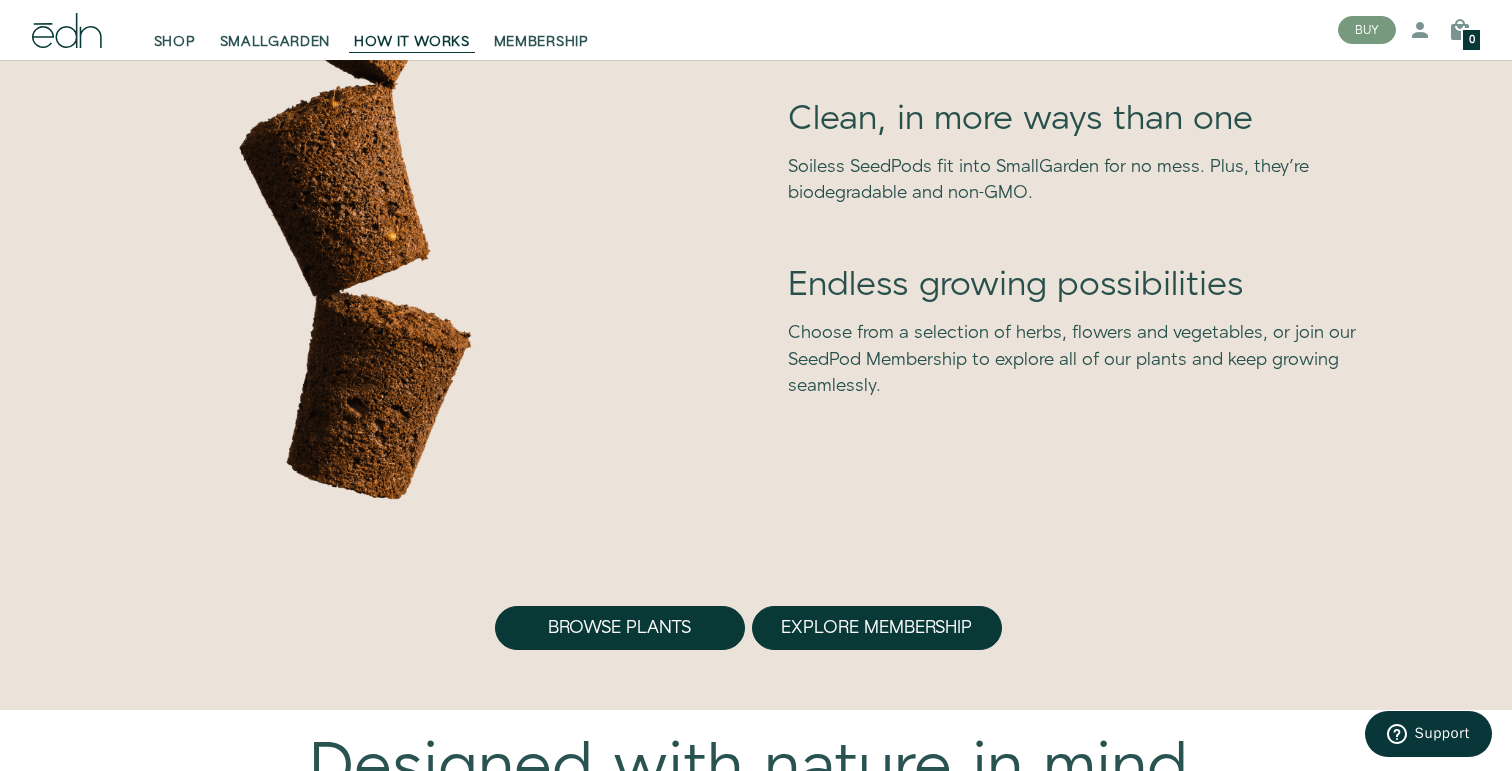 scroll, scrollTop: 5444, scrollLeft: 0, axis: vertical 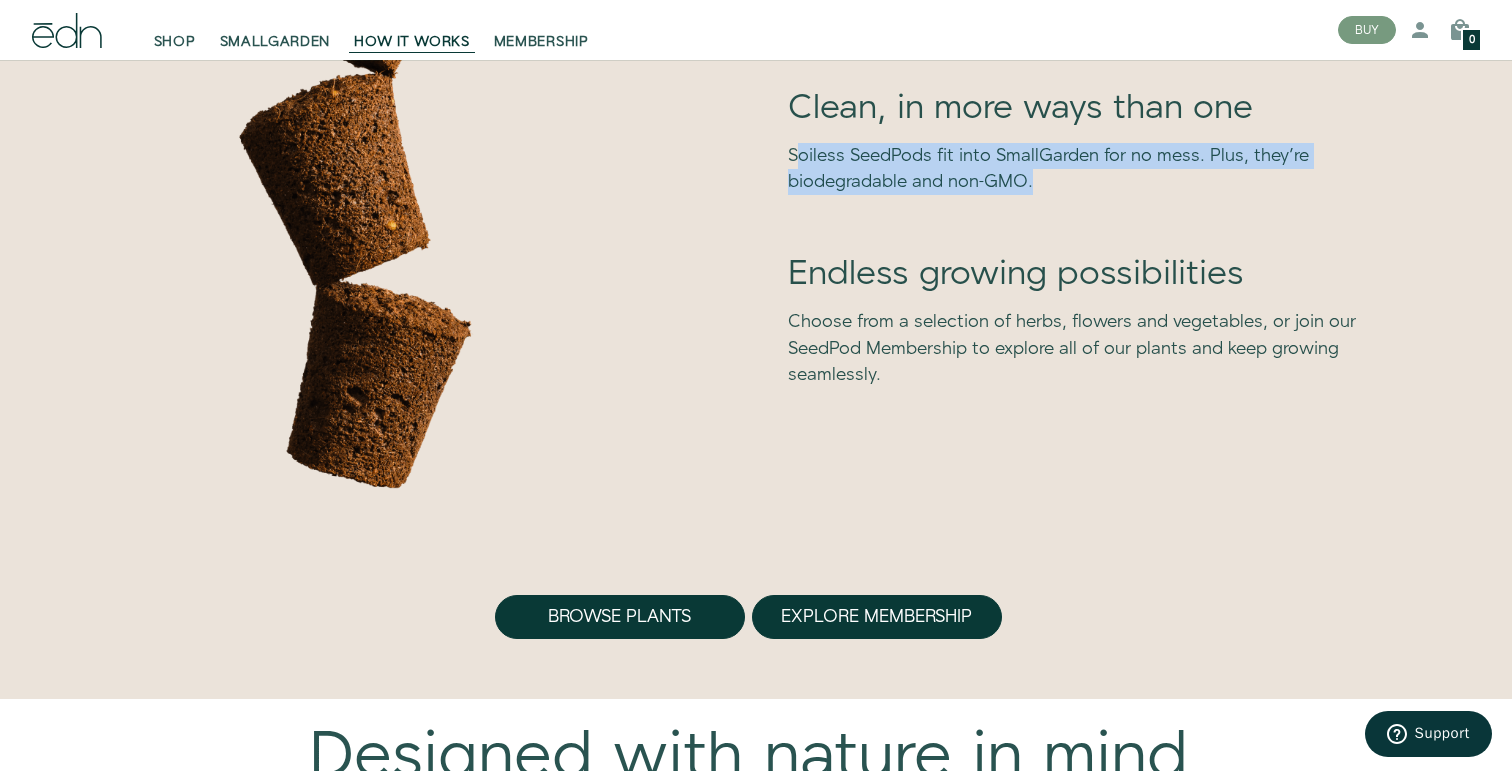 drag, startPoint x: 801, startPoint y: 248, endPoint x: 1123, endPoint y: 276, distance: 323.2151 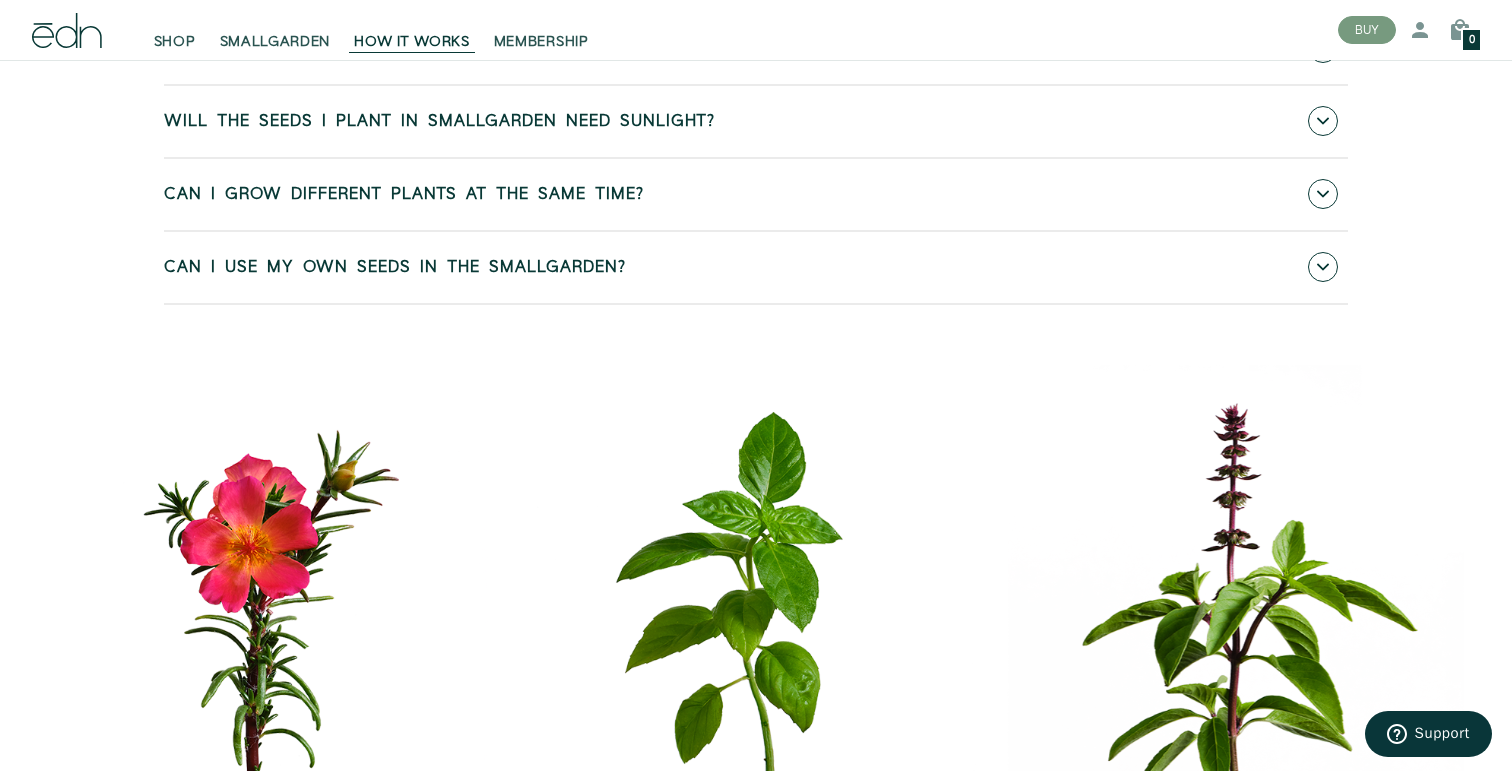scroll, scrollTop: 8484, scrollLeft: 0, axis: vertical 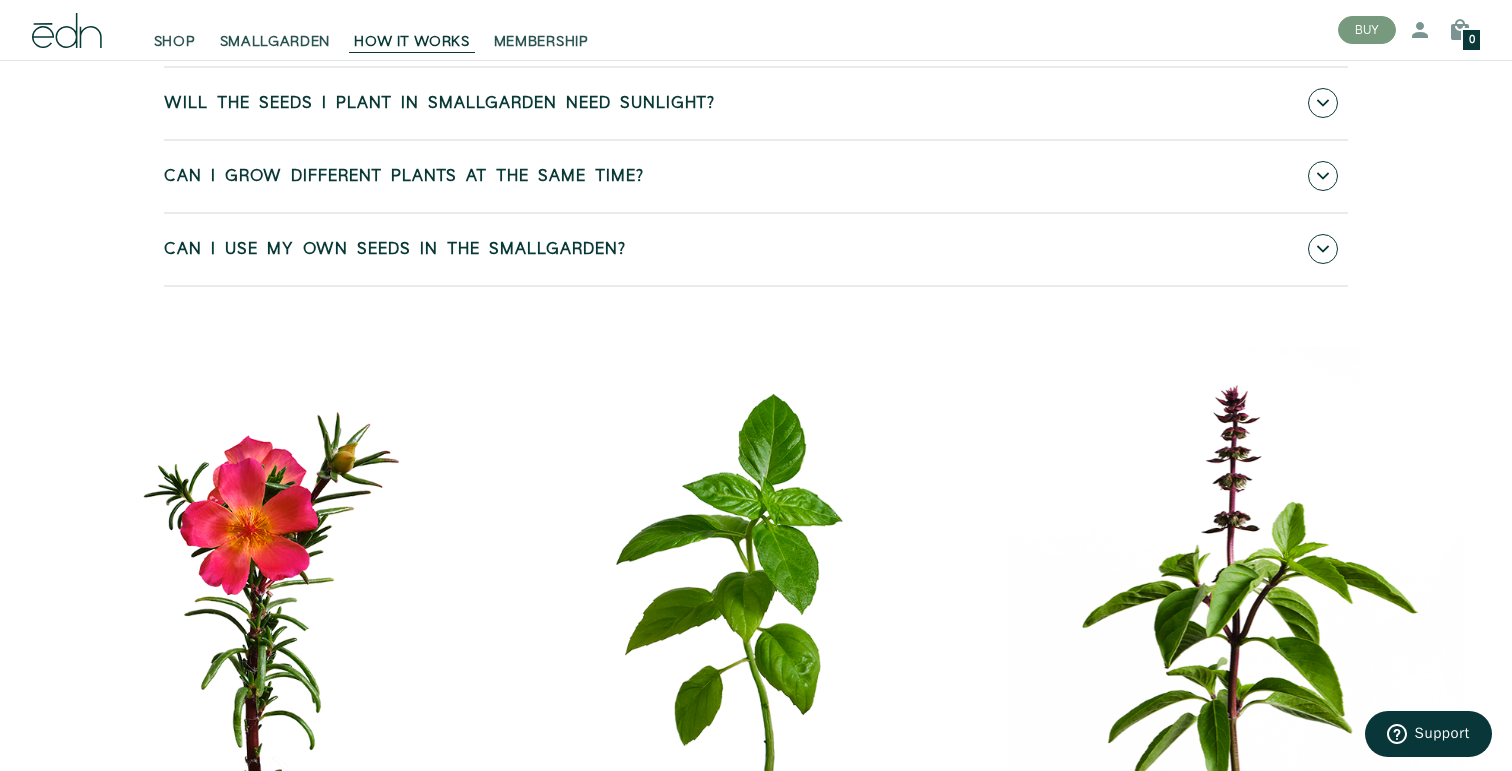 click on "Can I use my own seeds in the SmallGarden?" at bounding box center (395, 250) 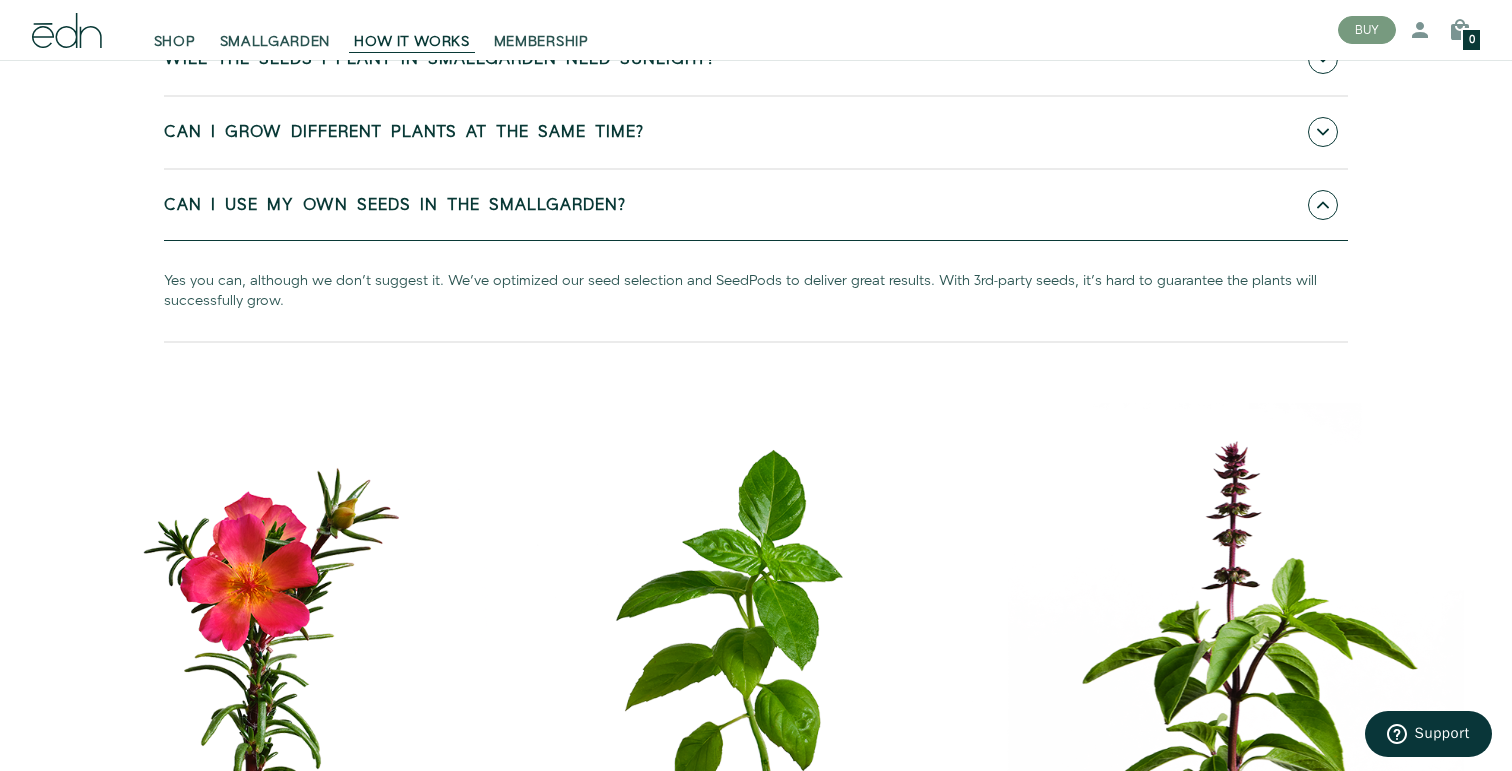 scroll, scrollTop: 8530, scrollLeft: 0, axis: vertical 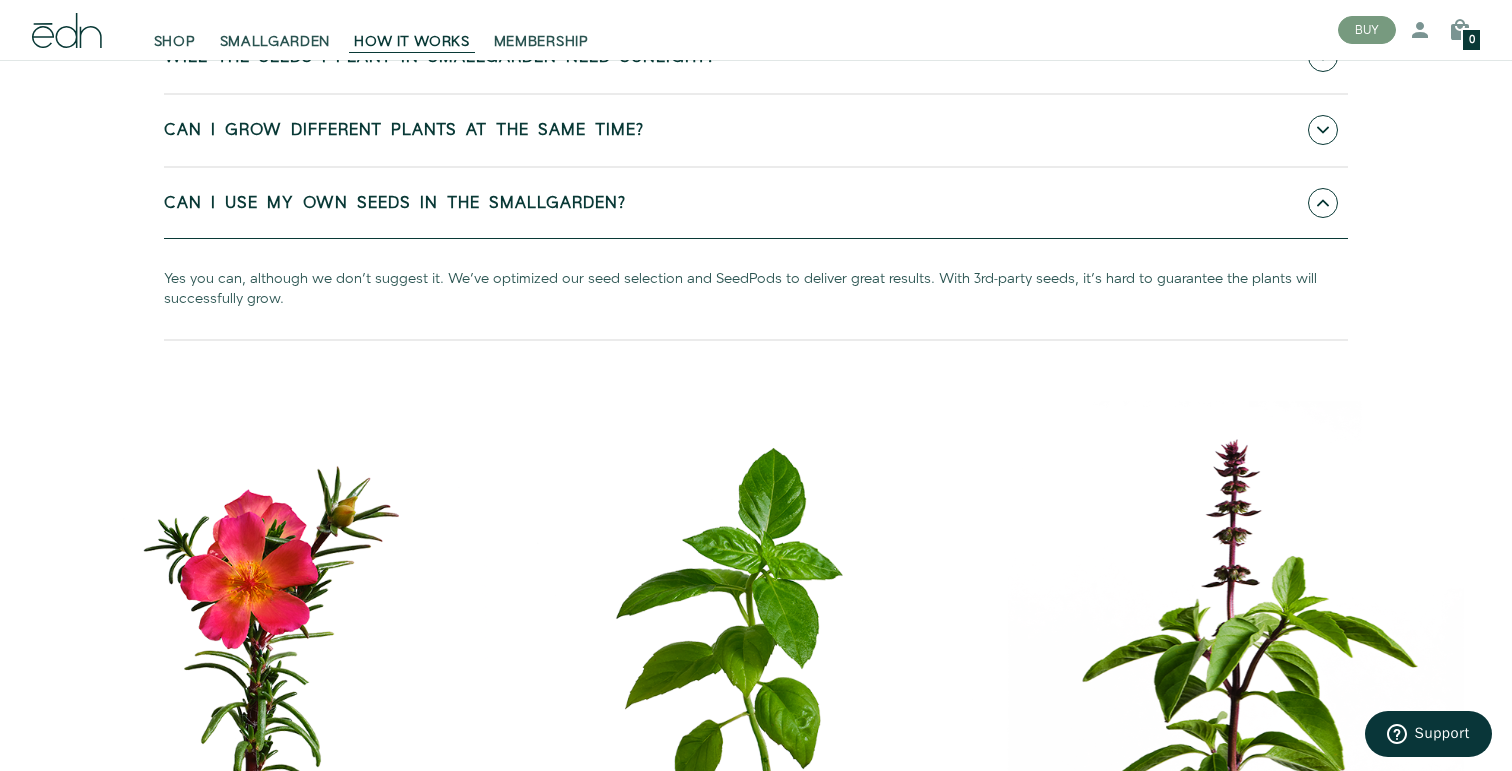 drag, startPoint x: 347, startPoint y: 368, endPoint x: 499, endPoint y: 389, distance: 153.4438 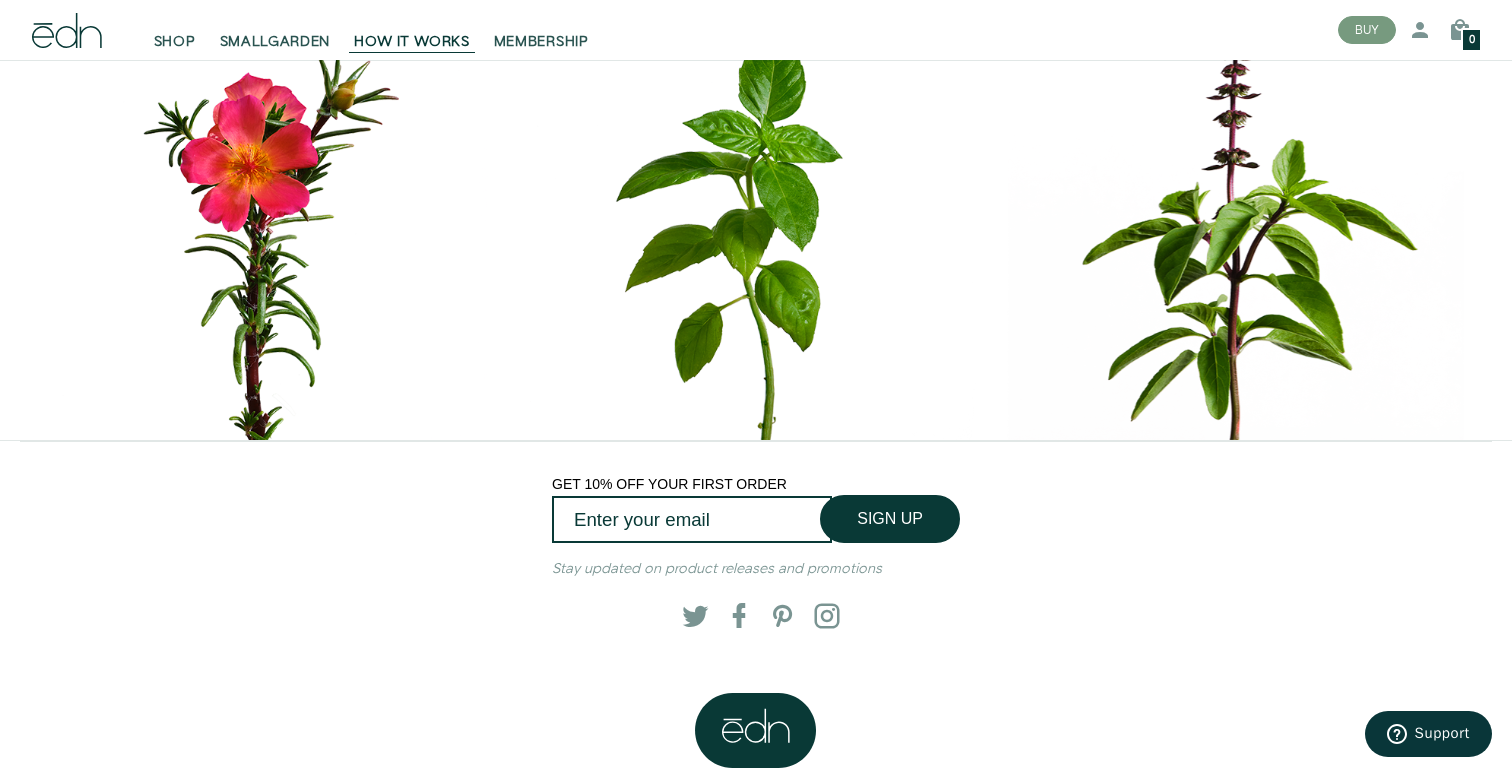 scroll, scrollTop: 9235, scrollLeft: 0, axis: vertical 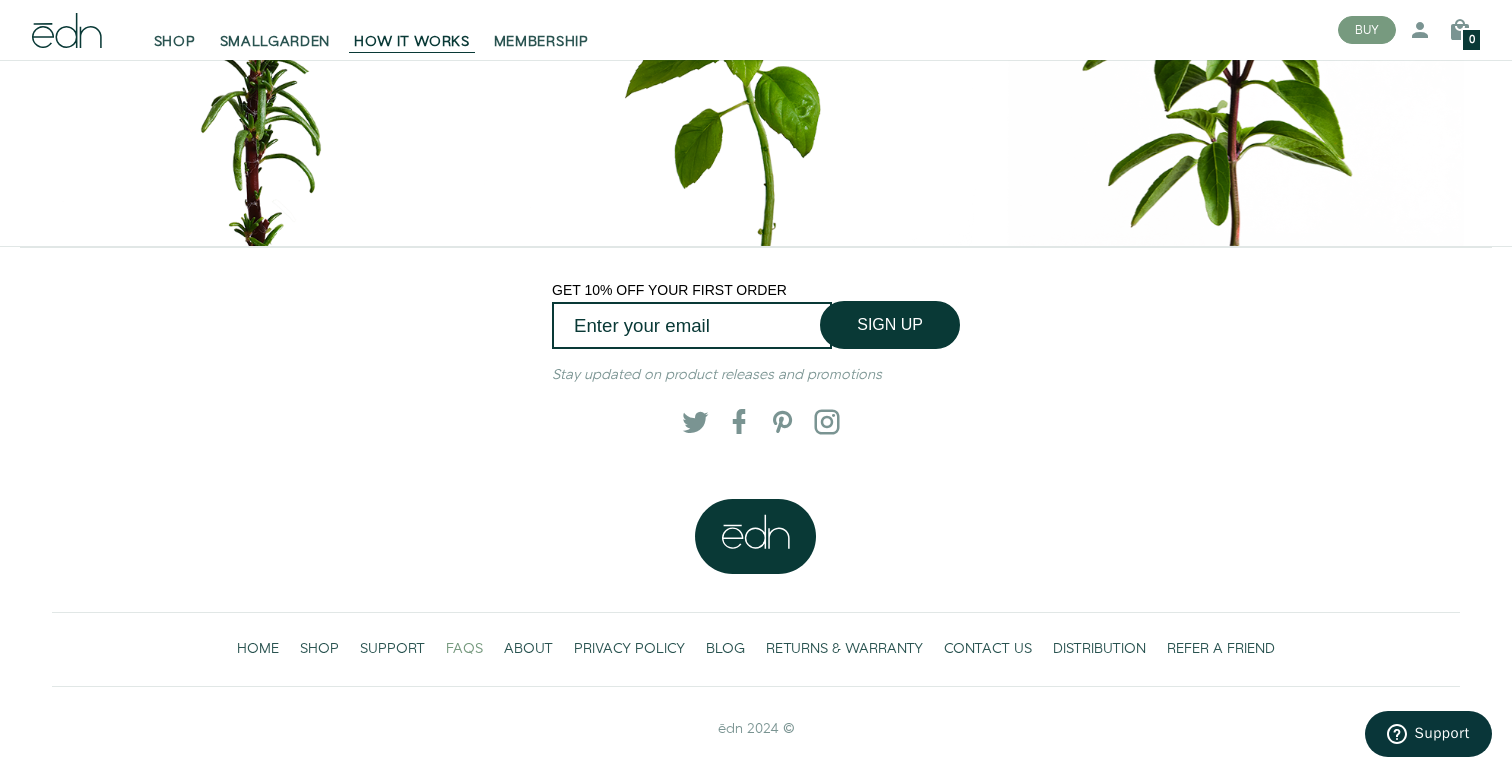 click on "FAQS" at bounding box center [464, 649] 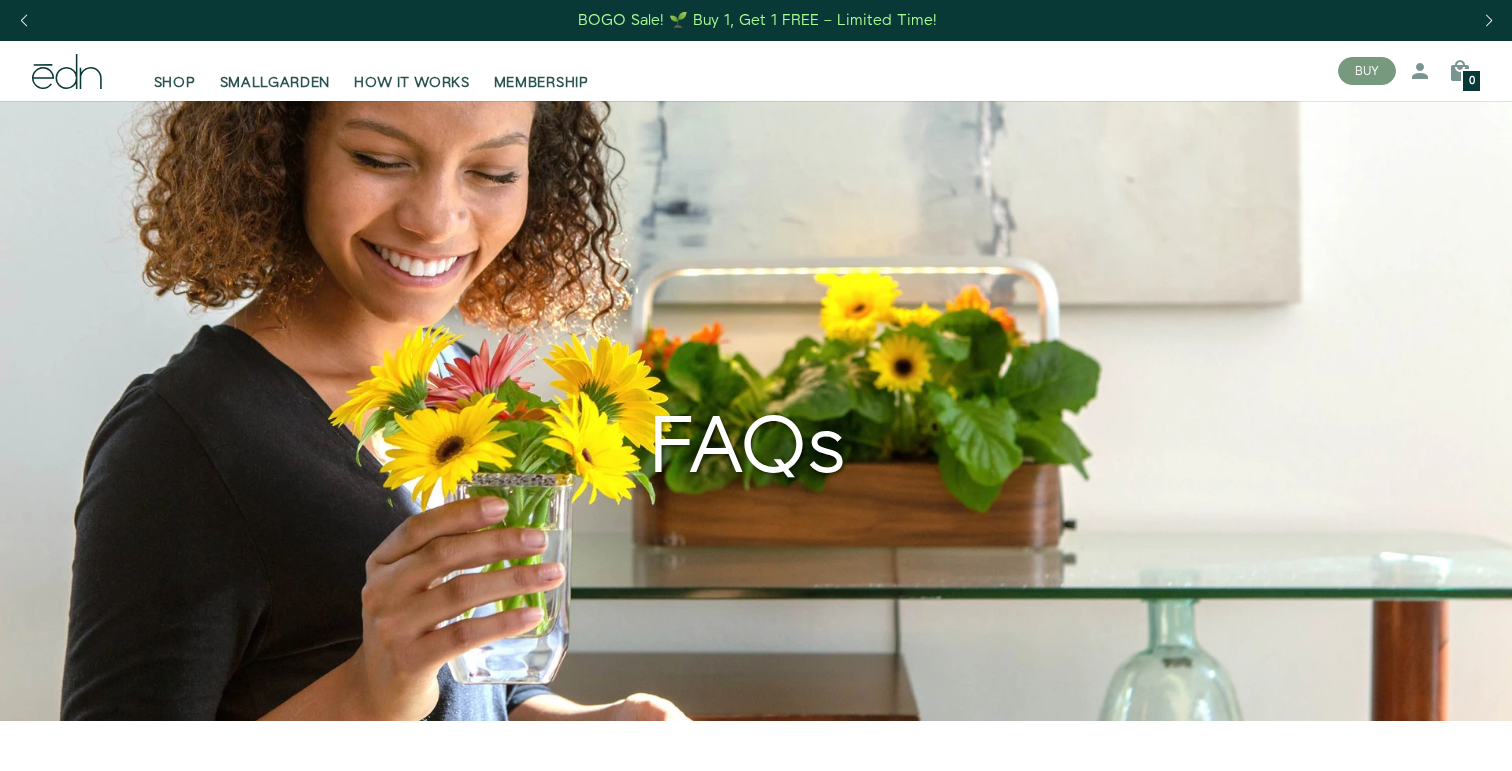 scroll, scrollTop: 73, scrollLeft: 0, axis: vertical 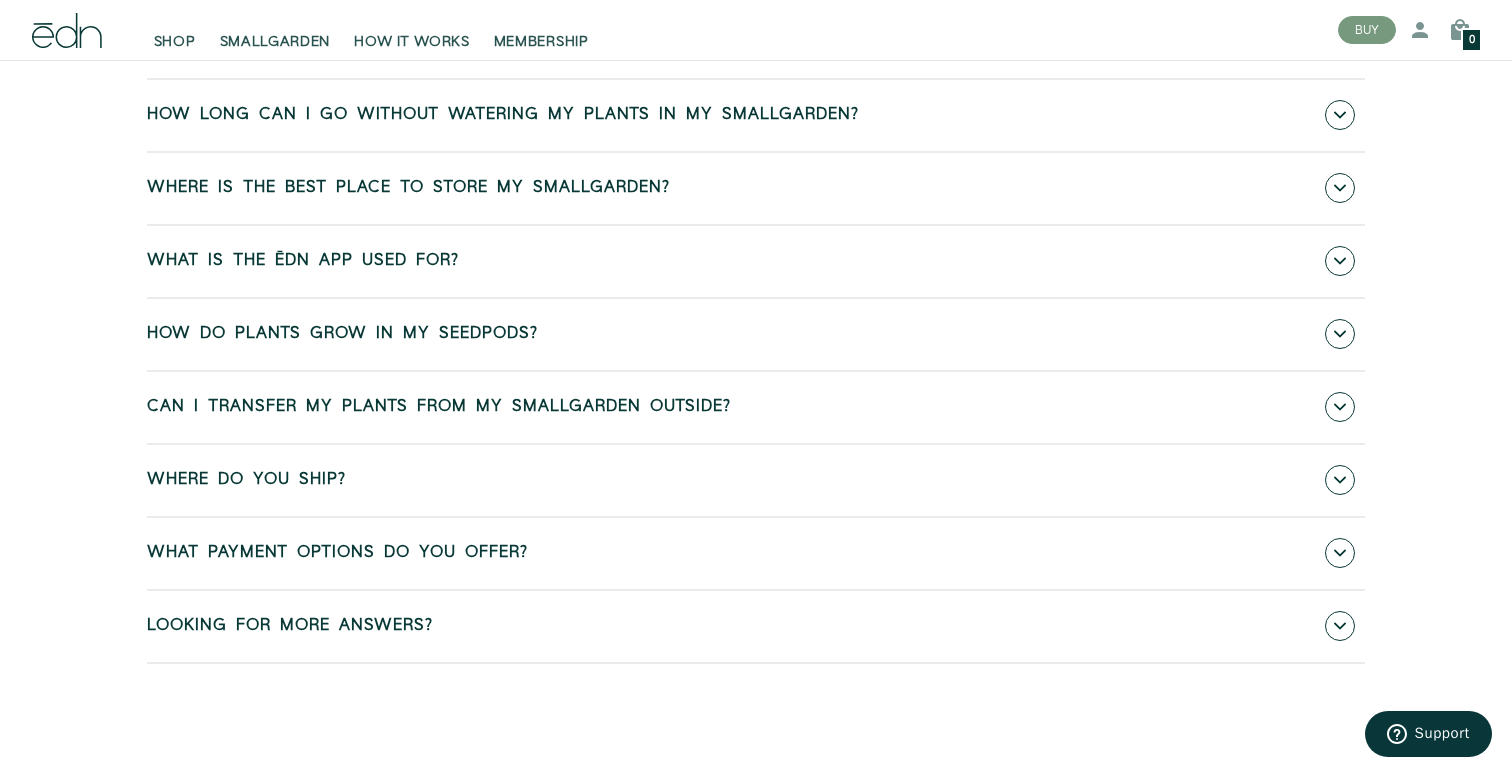 click on "How long can I go without watering my plants in my SmallGarden?" at bounding box center [503, 115] 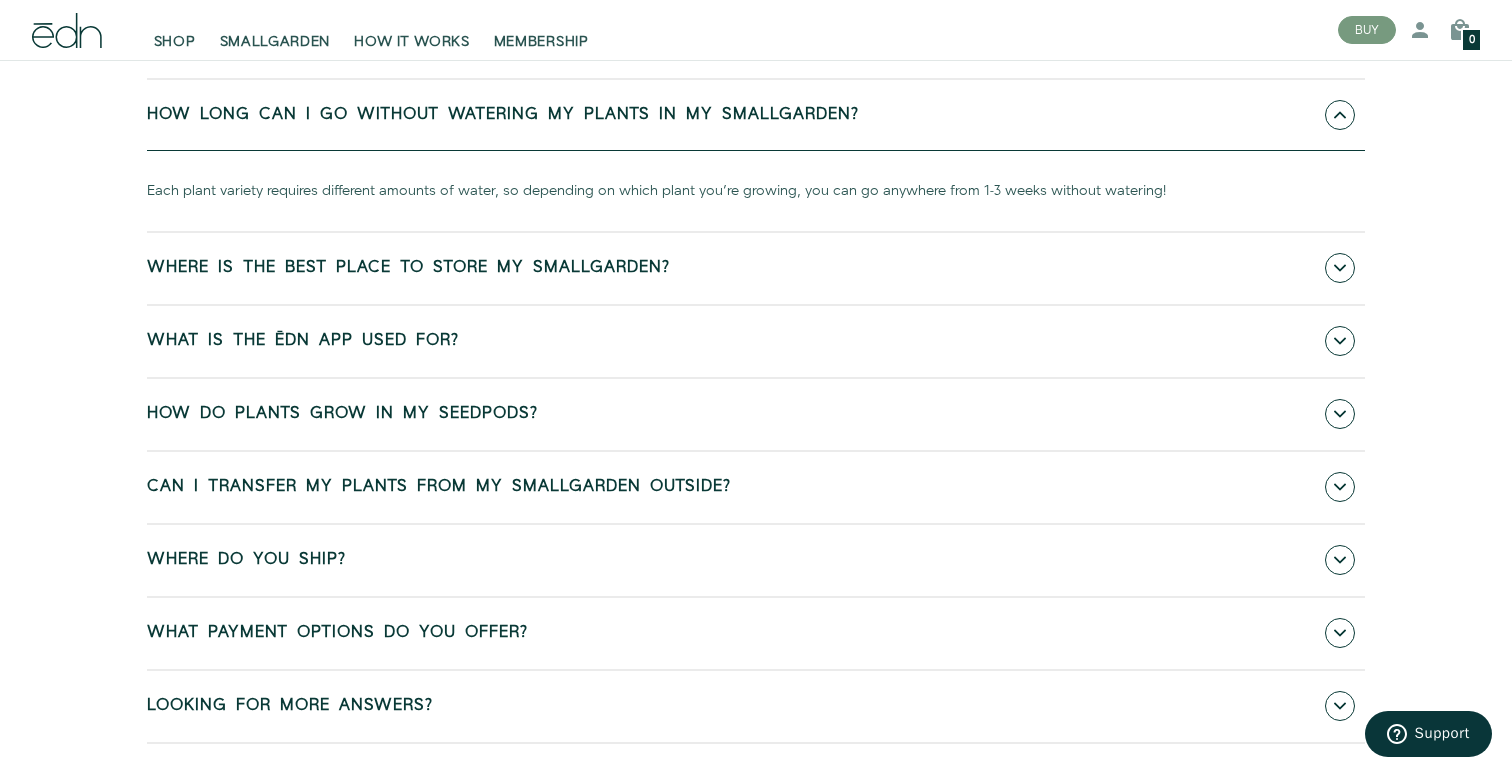 click on "How long can I go without watering my plants in my SmallGarden?" at bounding box center [756, 115] 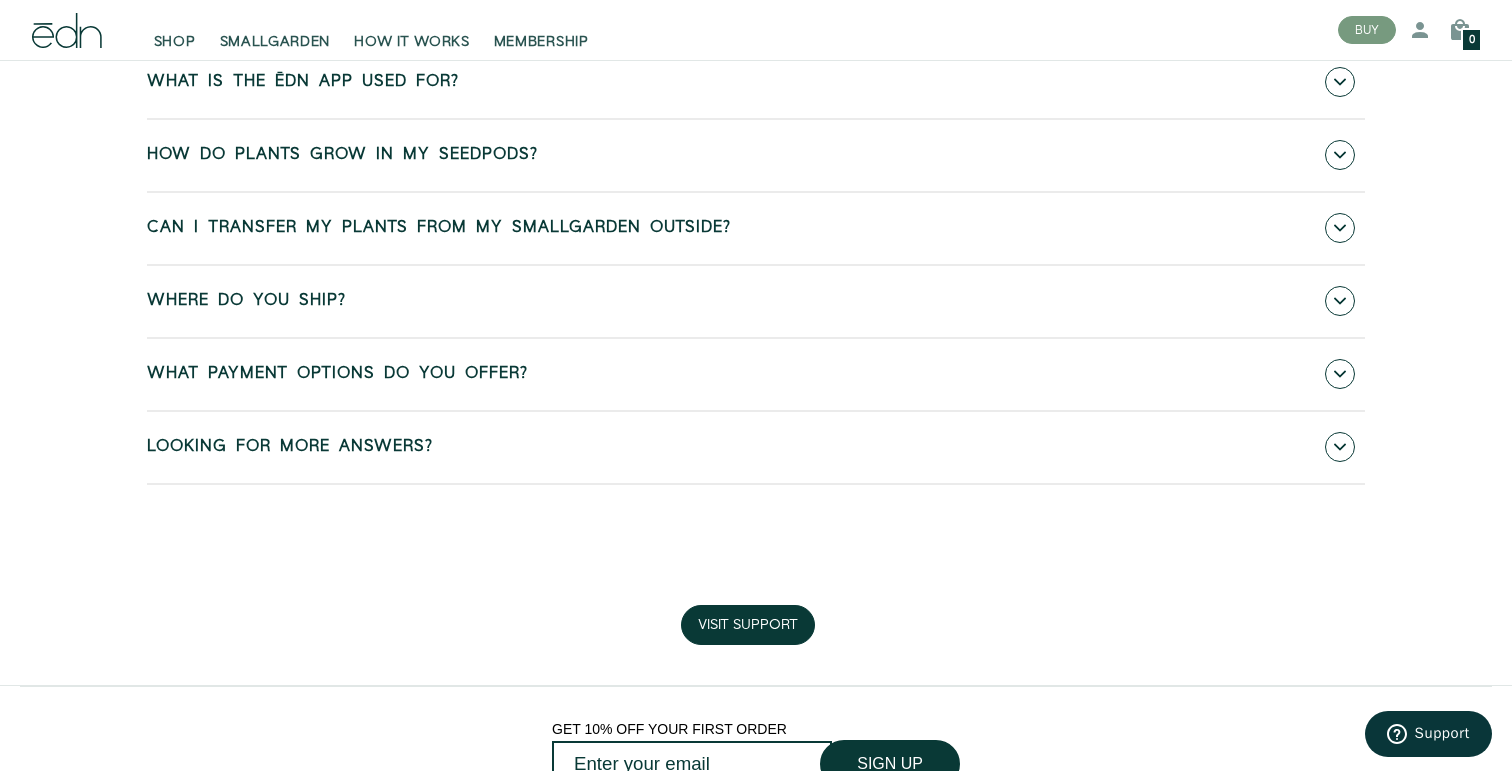 scroll, scrollTop: 1204, scrollLeft: 0, axis: vertical 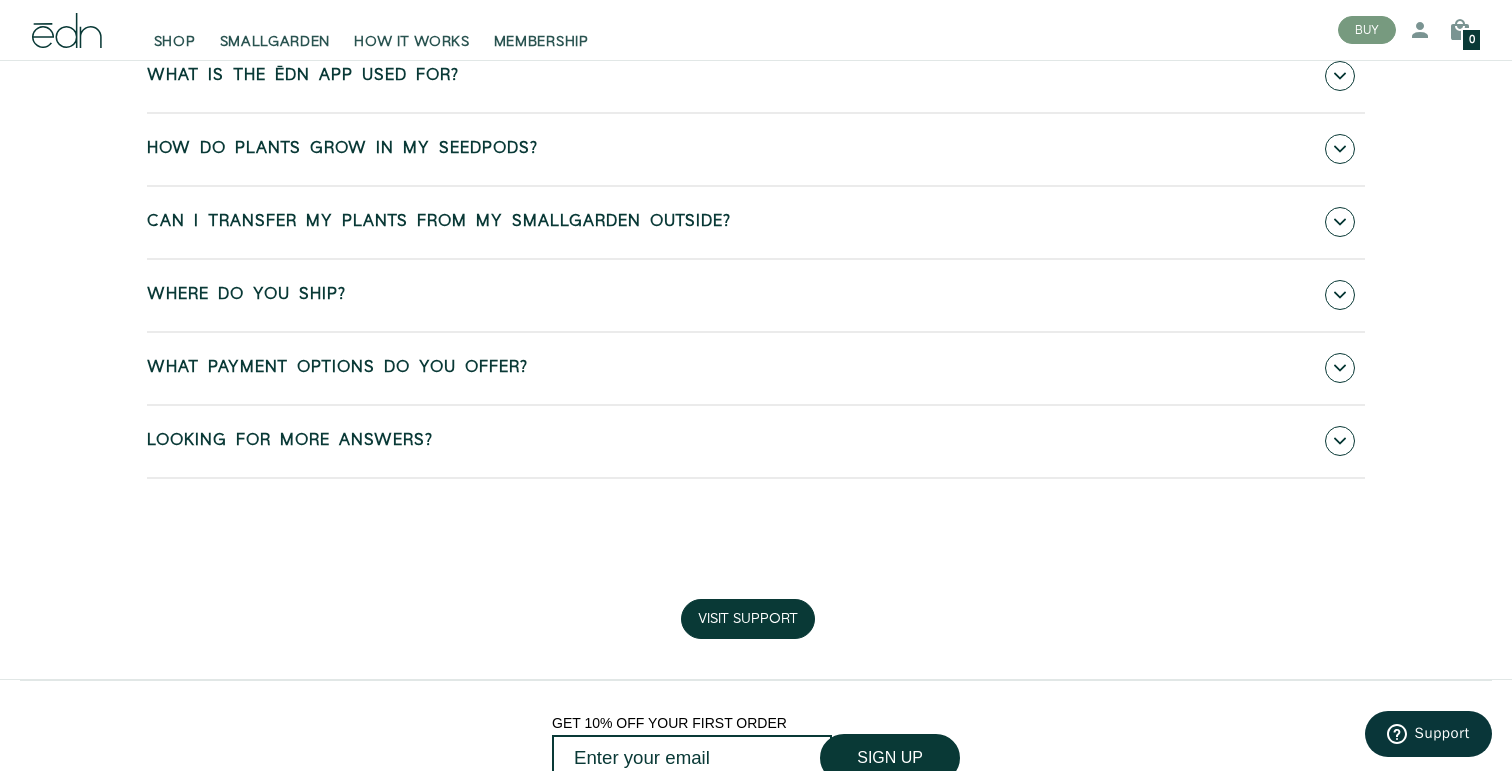 click on "Looking for more answers?" at bounding box center (756, 441) 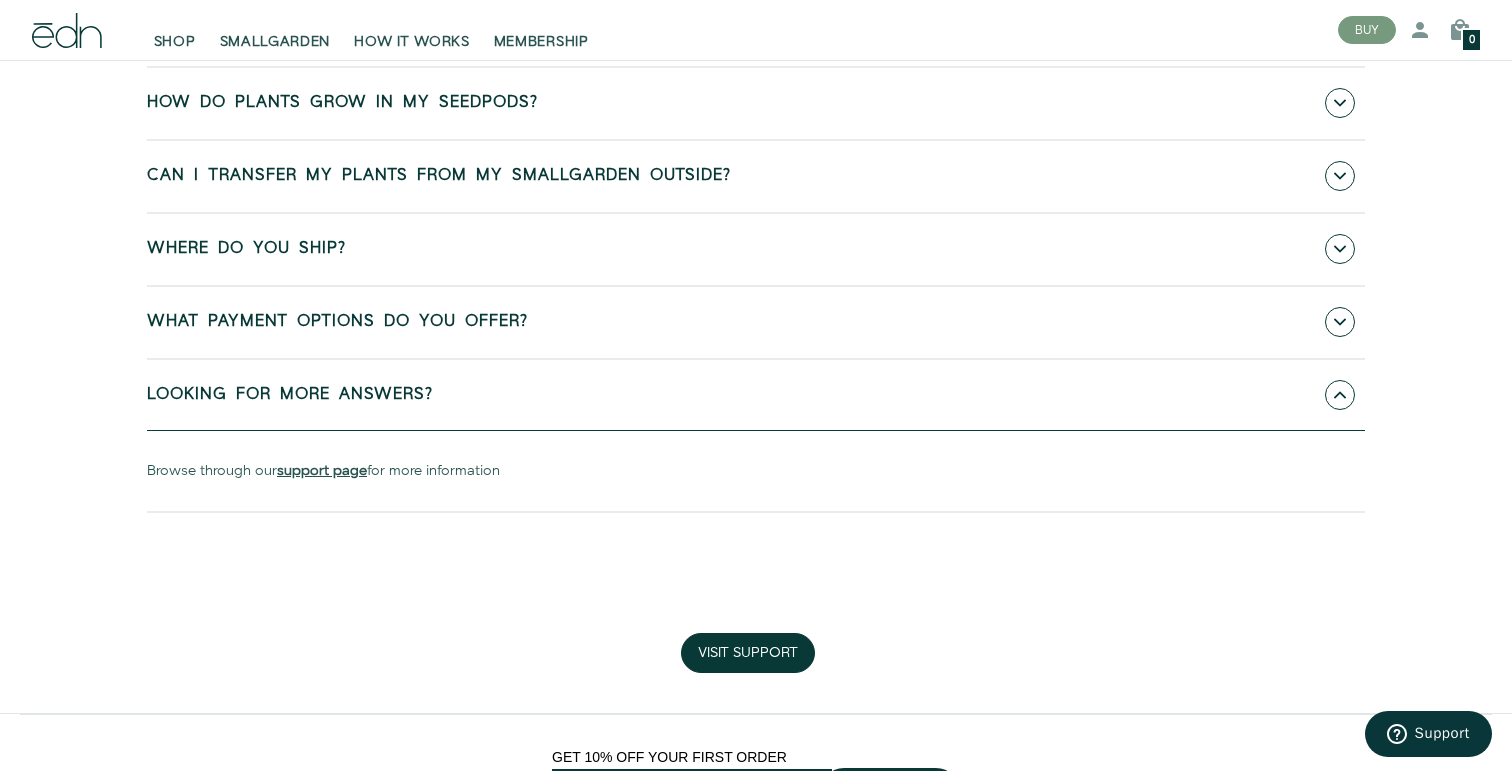 scroll, scrollTop: 1280, scrollLeft: 0, axis: vertical 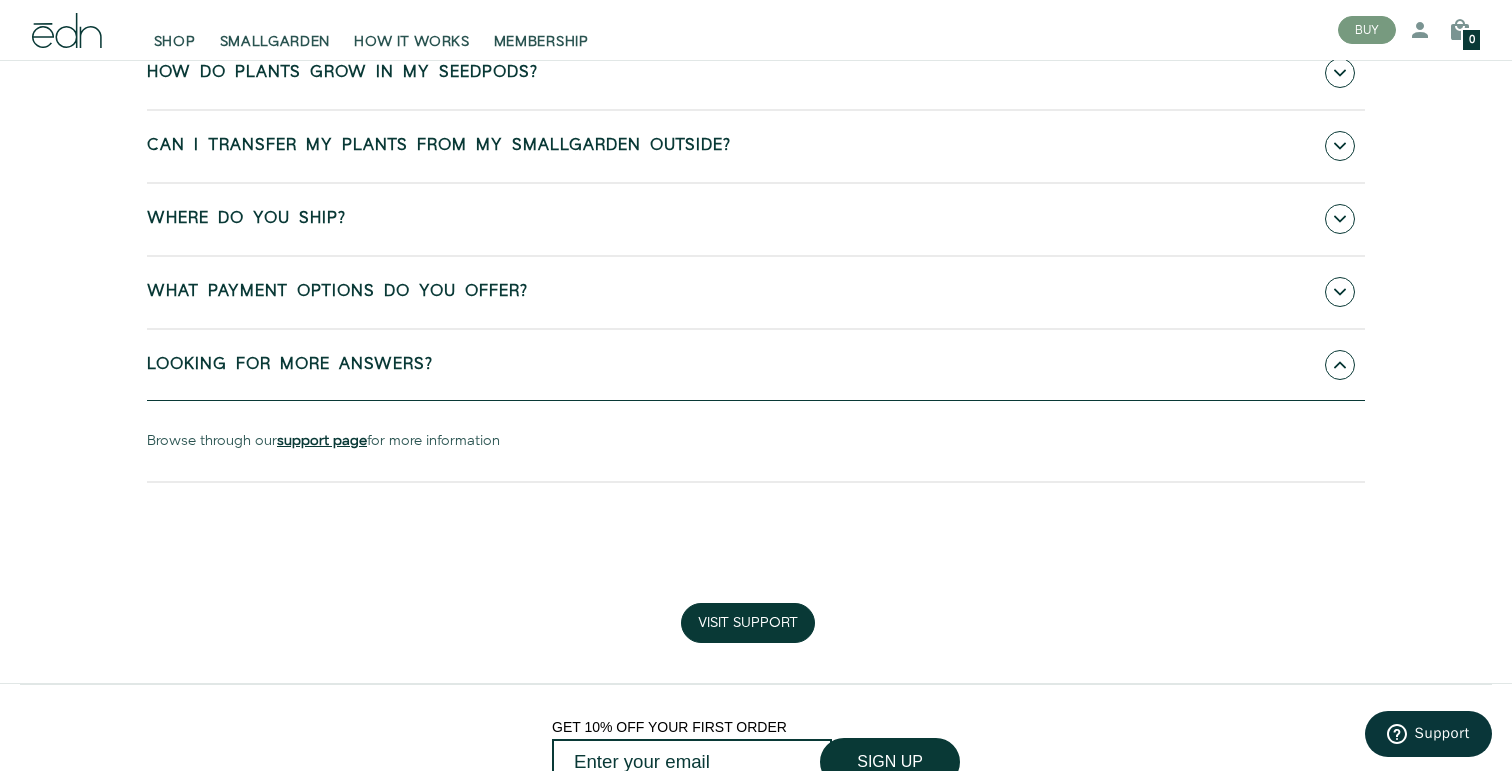 click on "support page" at bounding box center (322, 441) 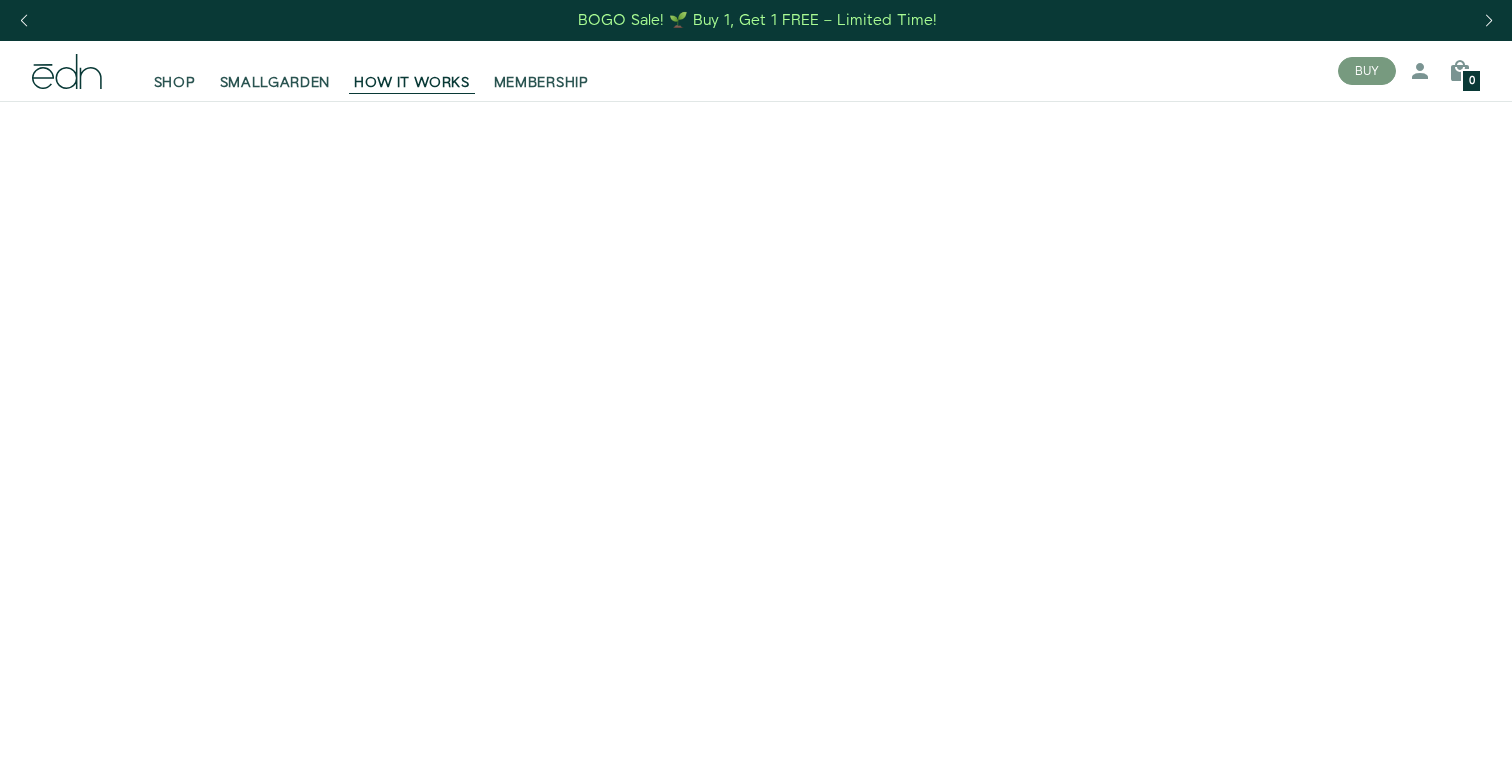 scroll, scrollTop: 0, scrollLeft: 0, axis: both 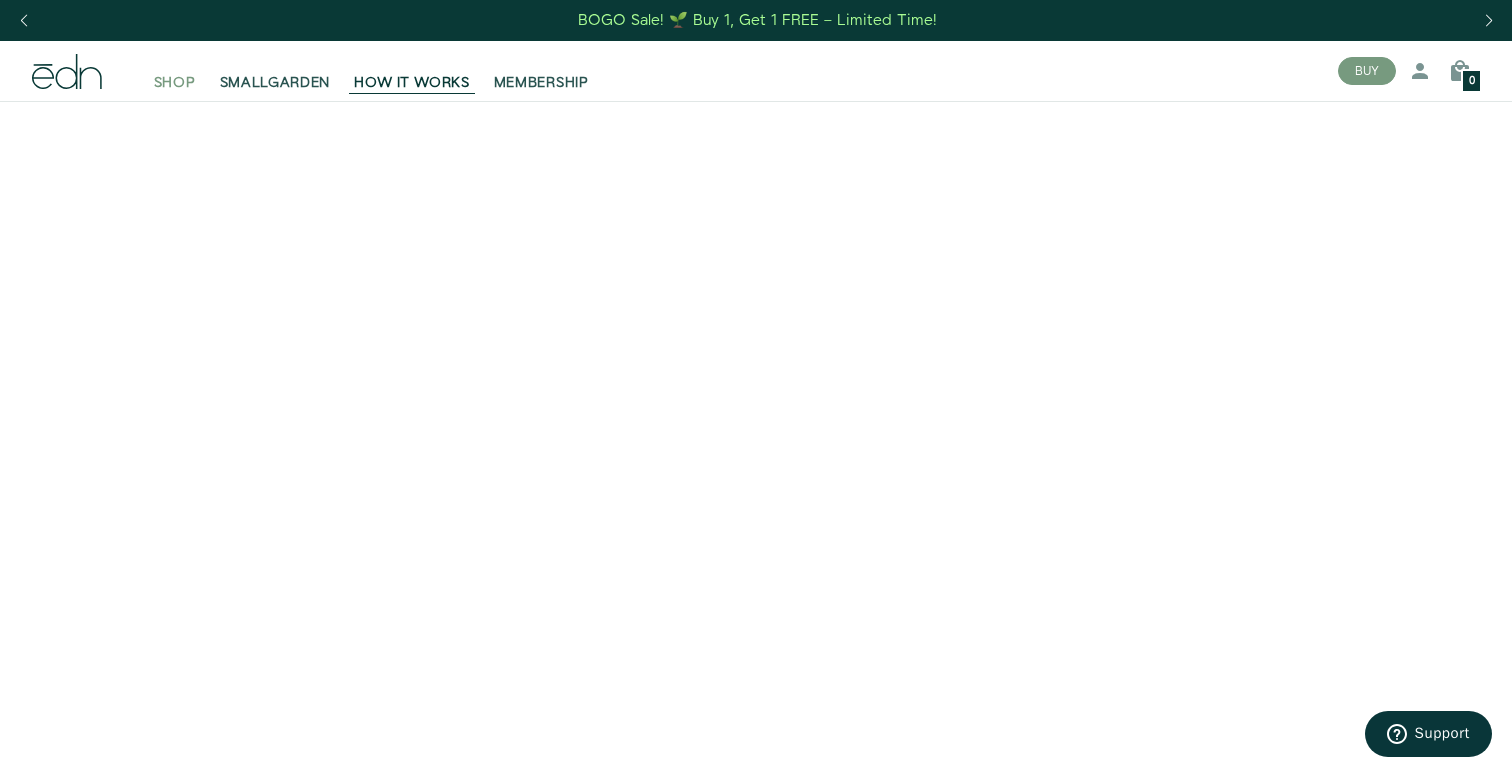 click on "SHOP" at bounding box center [175, 83] 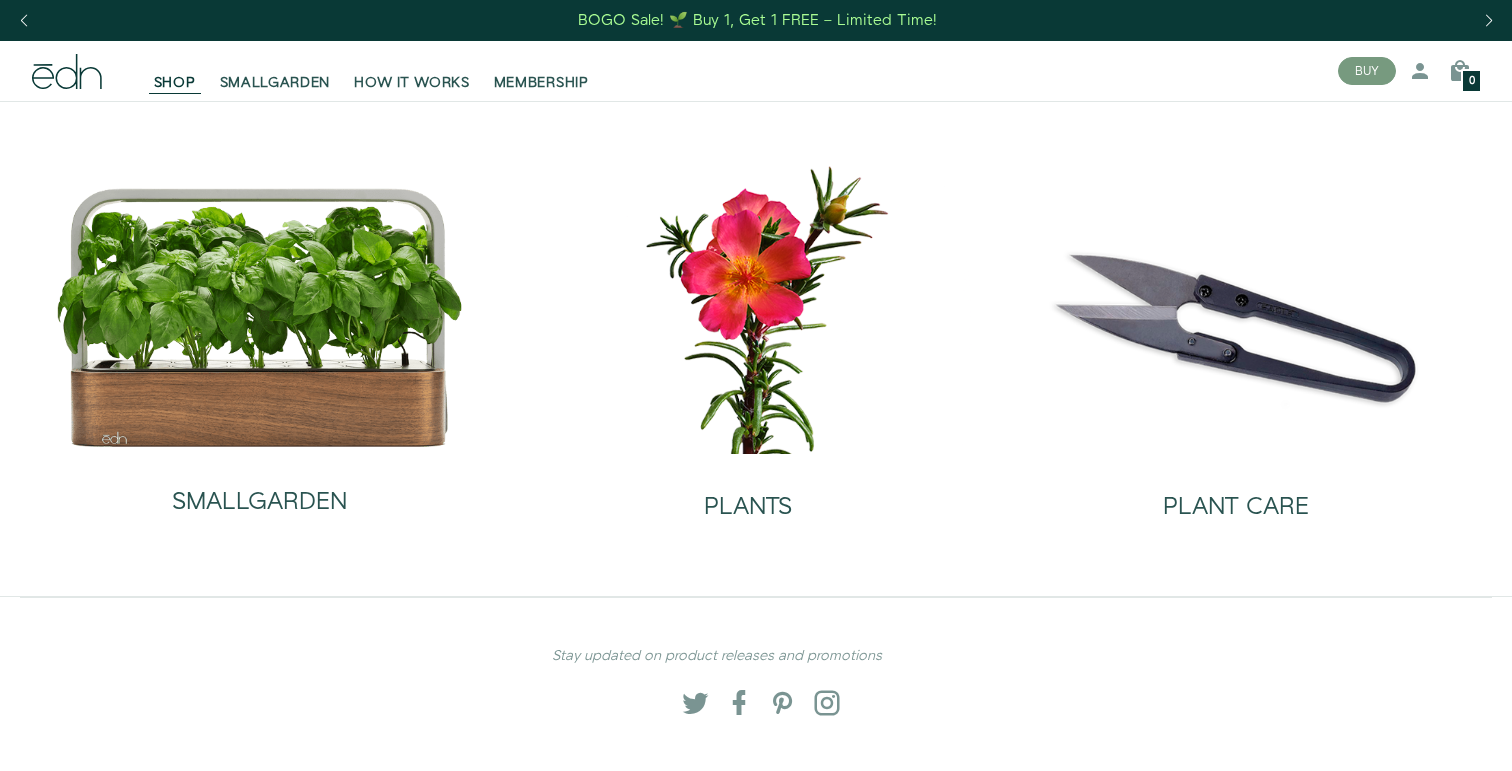 scroll, scrollTop: 0, scrollLeft: 0, axis: both 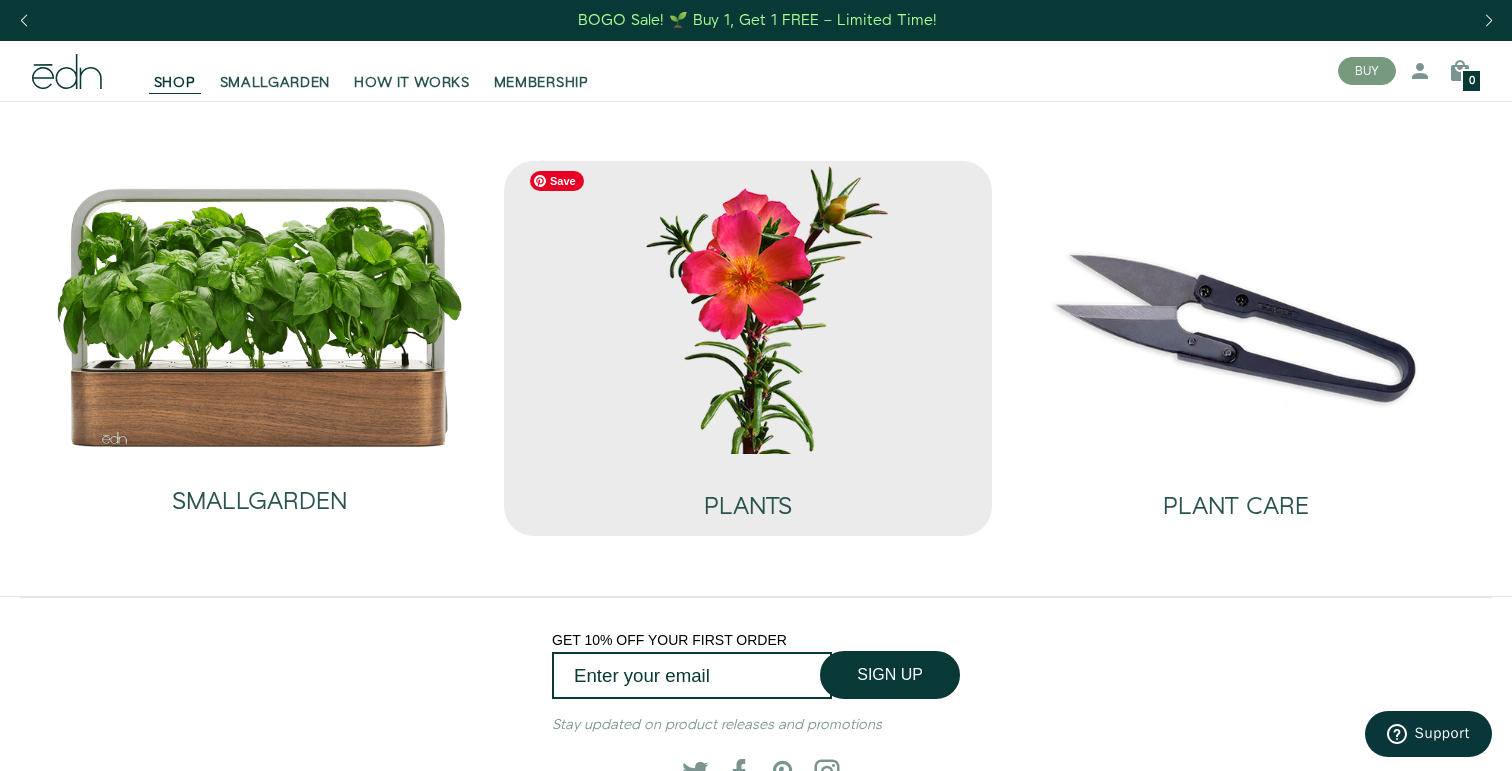 click at bounding box center (748, 307) 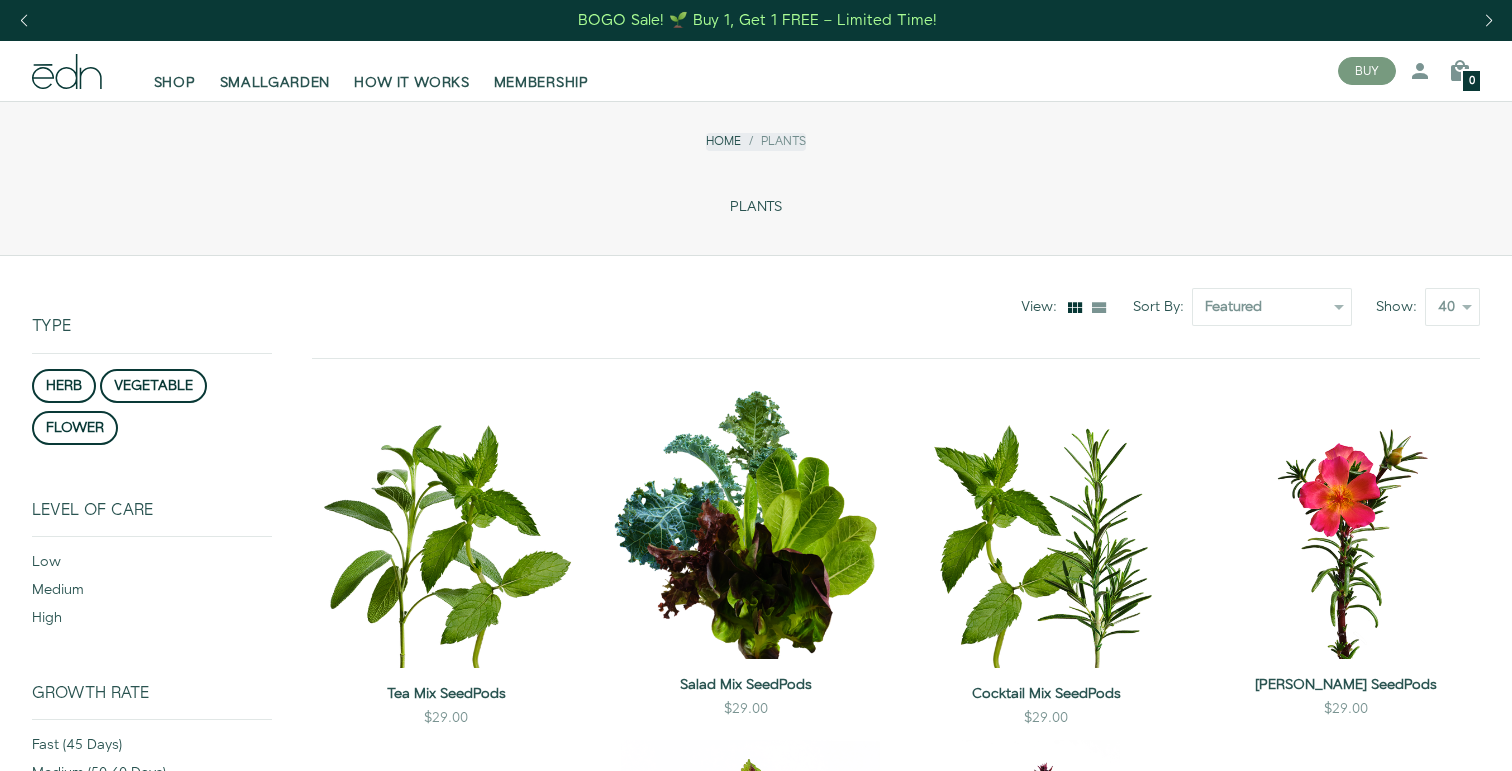 scroll, scrollTop: 0, scrollLeft: 0, axis: both 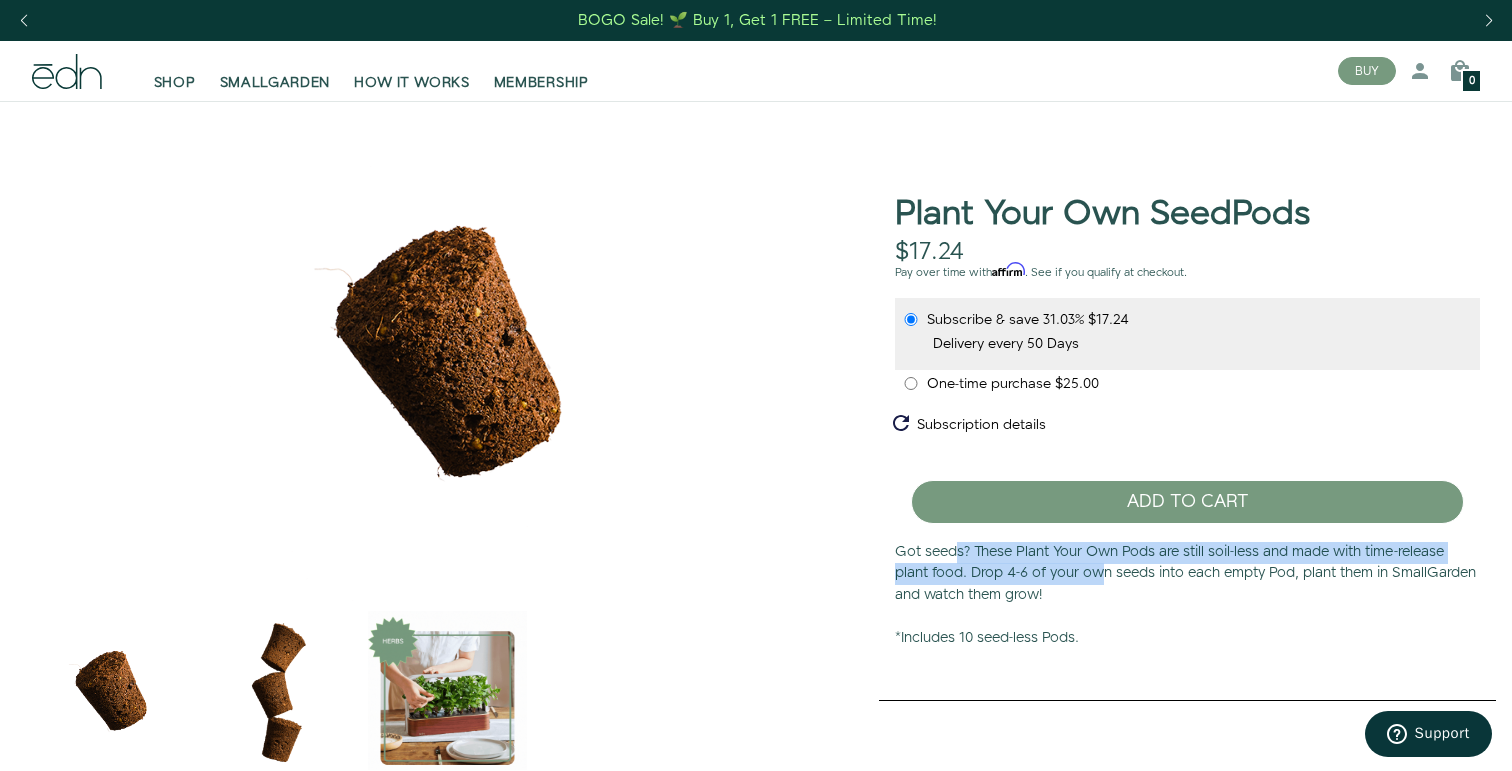 drag, startPoint x: 954, startPoint y: 554, endPoint x: 1106, endPoint y: 574, distance: 153.31015 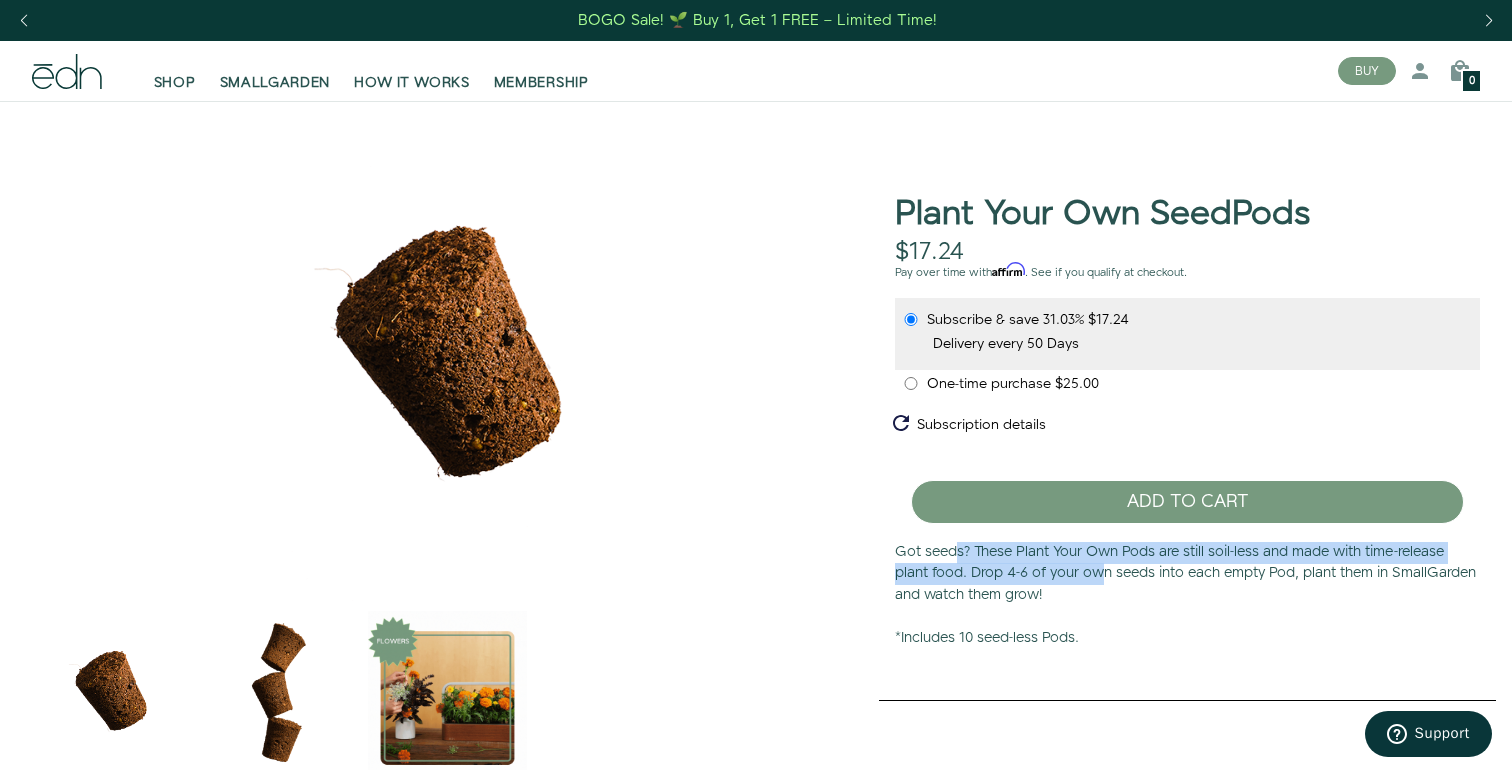click on "Got seeds? These Plant Your Own Pods are still soil-less and made with time-release plant food. Drop 4-6 of your own seeds into each empty Pod, plant them in SmallGarden and watch them grow!
*Includes 10 seed-less Pods." at bounding box center (1187, 596) 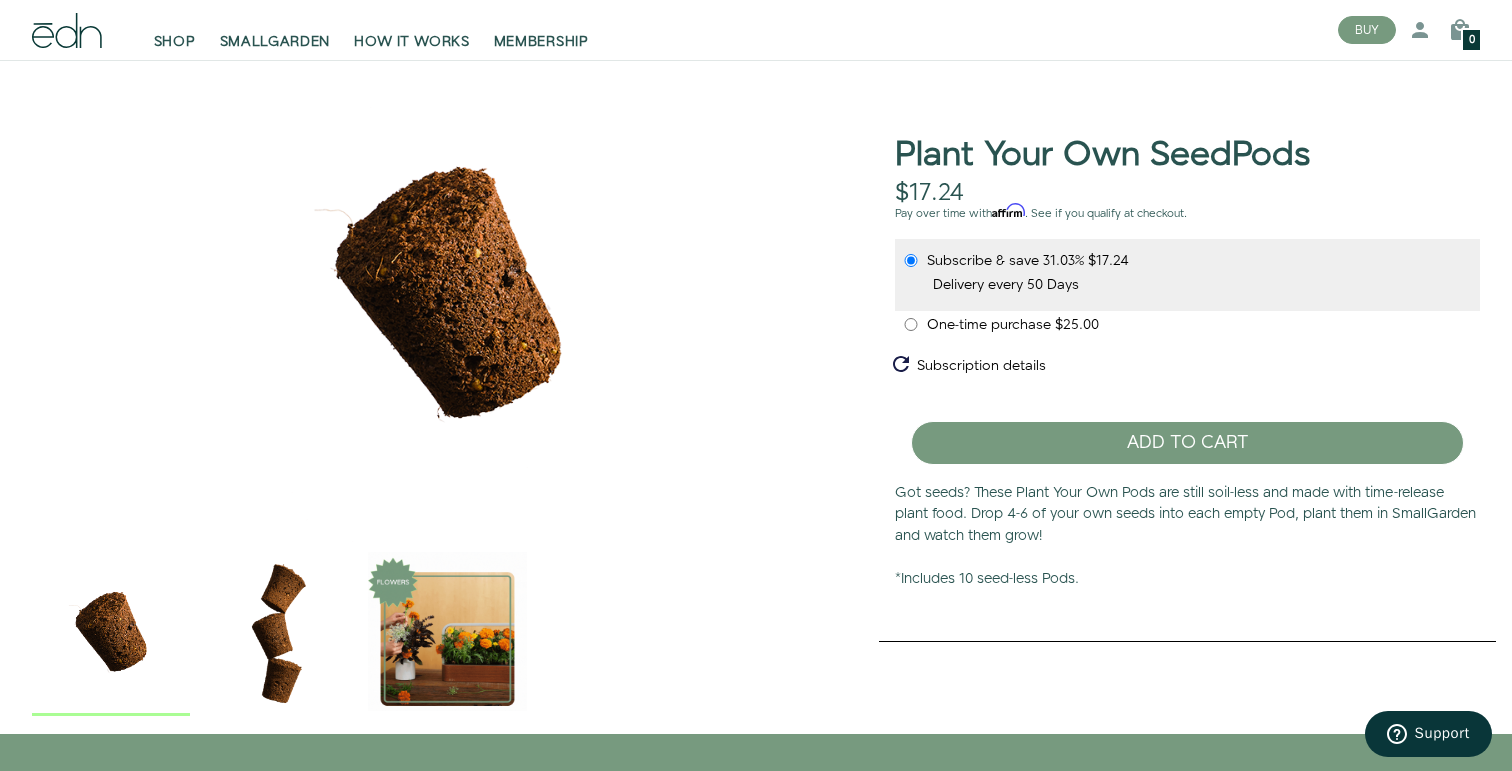 scroll, scrollTop: 94, scrollLeft: 0, axis: vertical 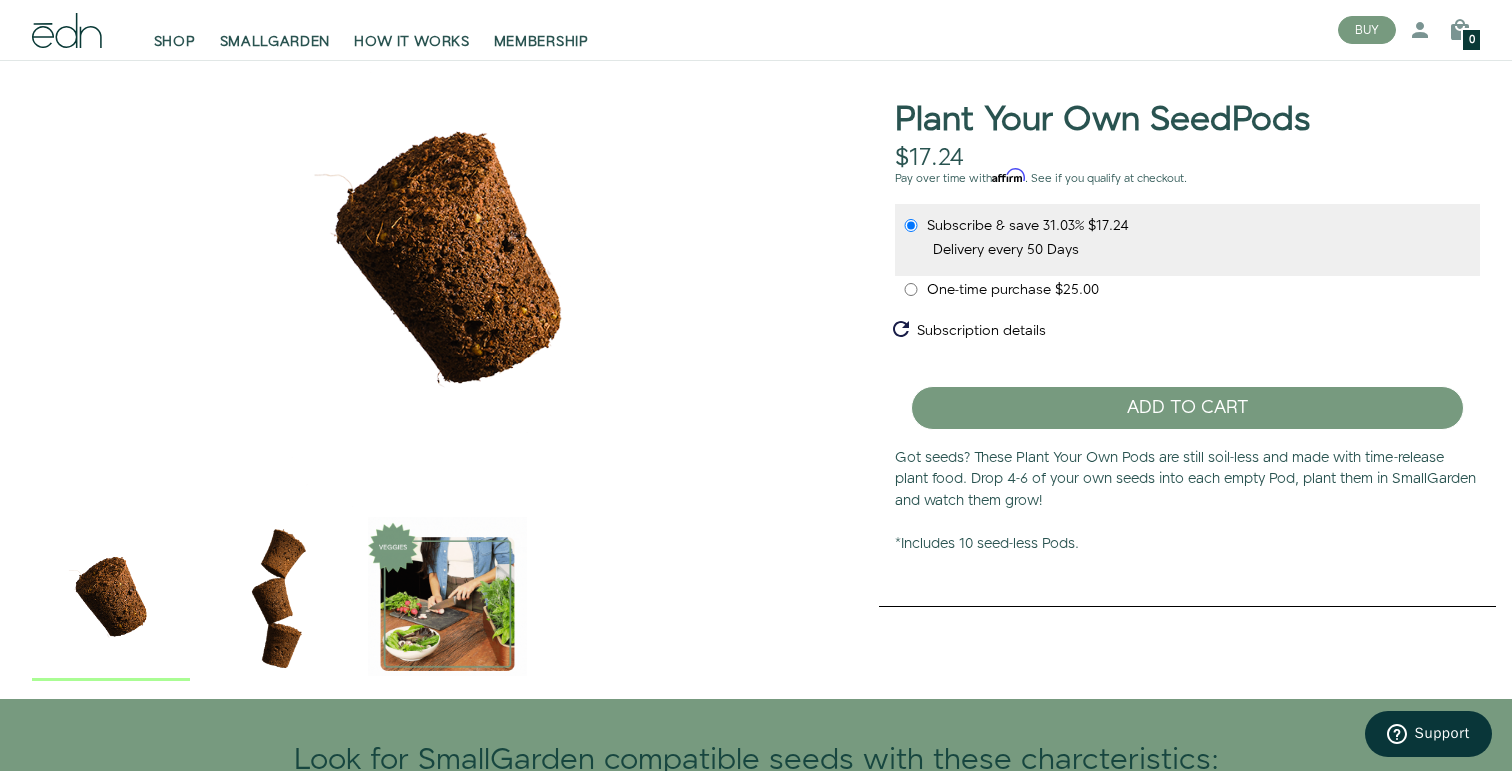 drag, startPoint x: 1200, startPoint y: 456, endPoint x: 1328, endPoint y: 475, distance: 129.40247 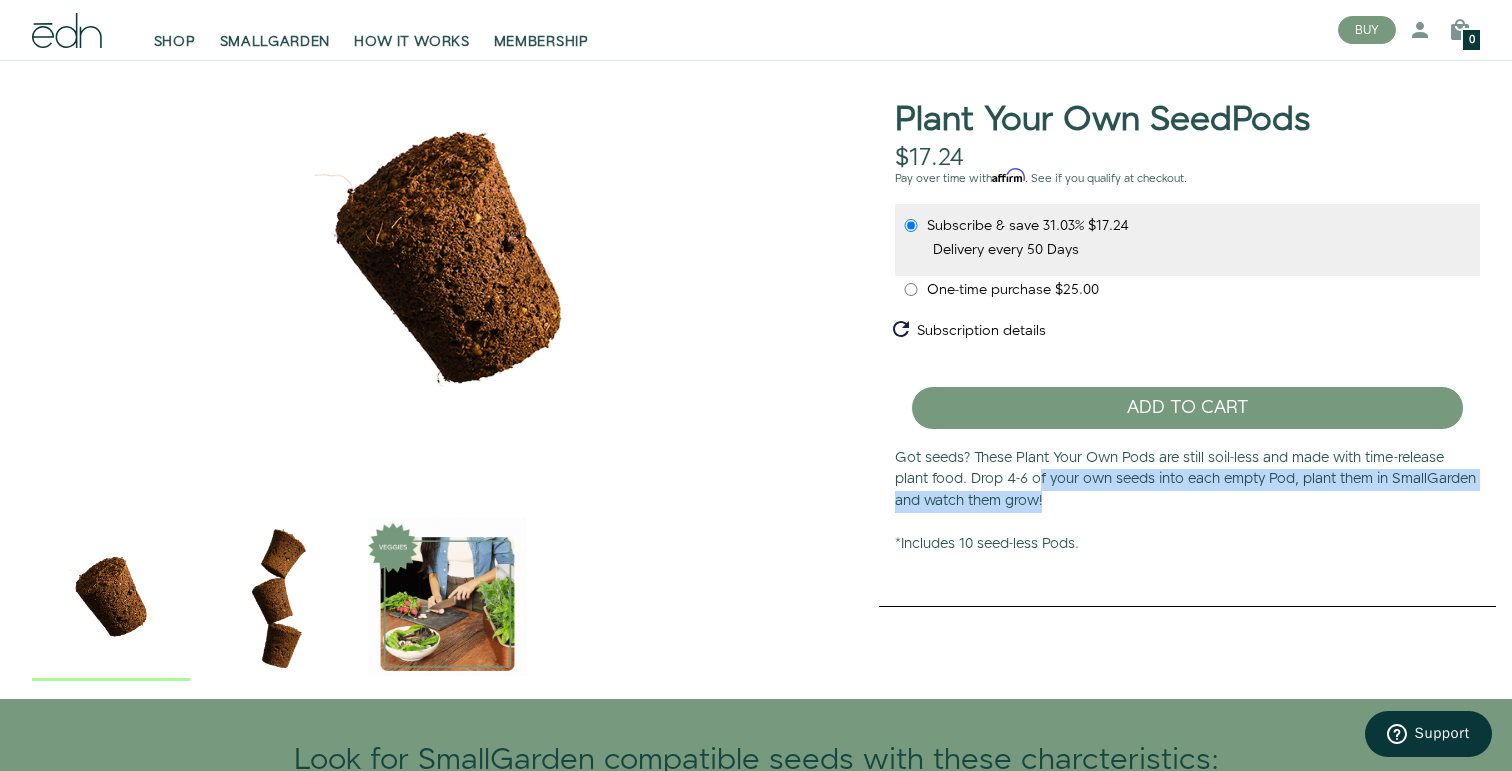 drag, startPoint x: 1042, startPoint y: 479, endPoint x: 1152, endPoint y: 492, distance: 110.76552 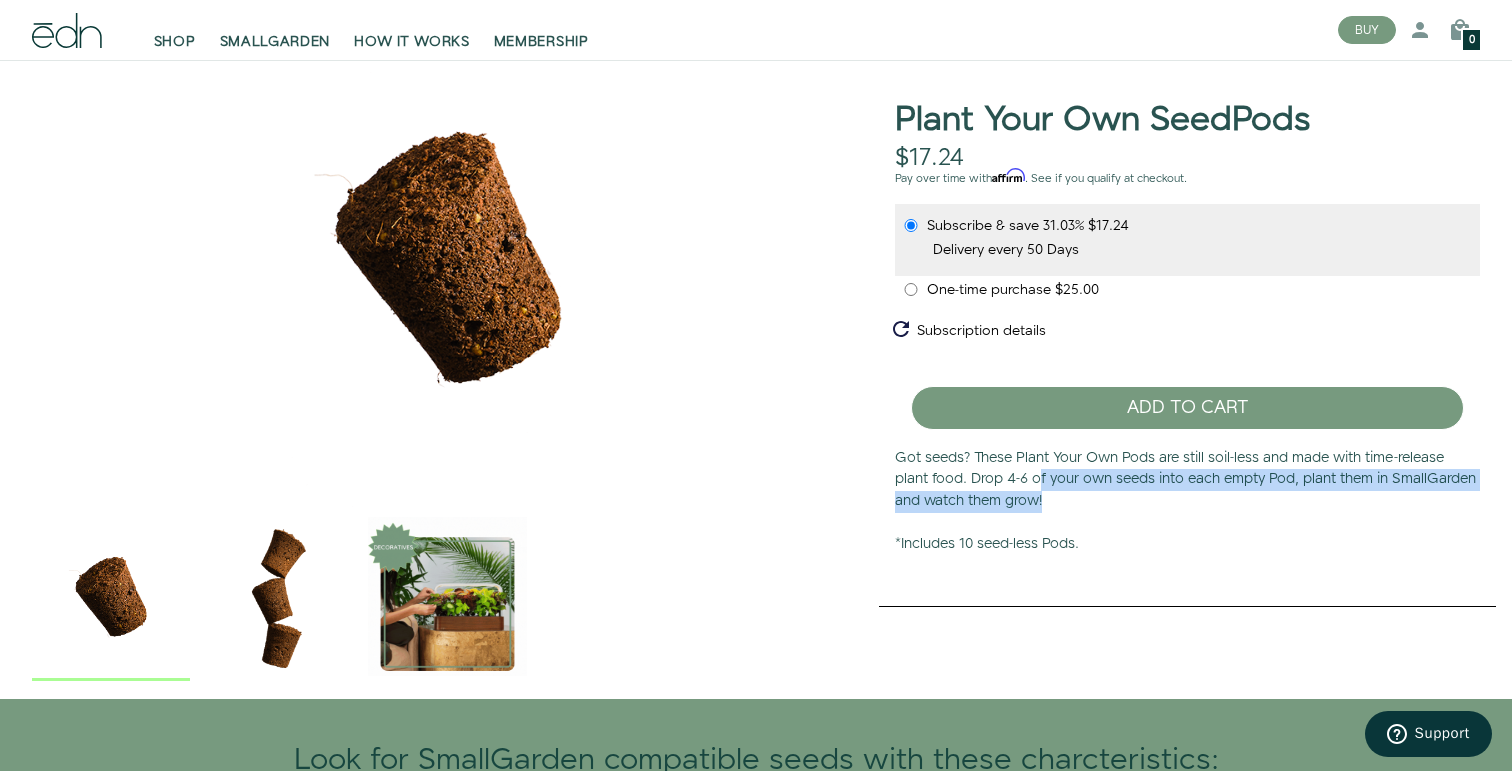 click on "Got seeds? These Plant Your Own Pods are still soil-less and made with time-release plant food. Drop 4-6 of your own seeds into each empty Pod, plant them in SmallGarden and watch them grow!
*Includes 10 seed-less Pods." at bounding box center (1187, 502) 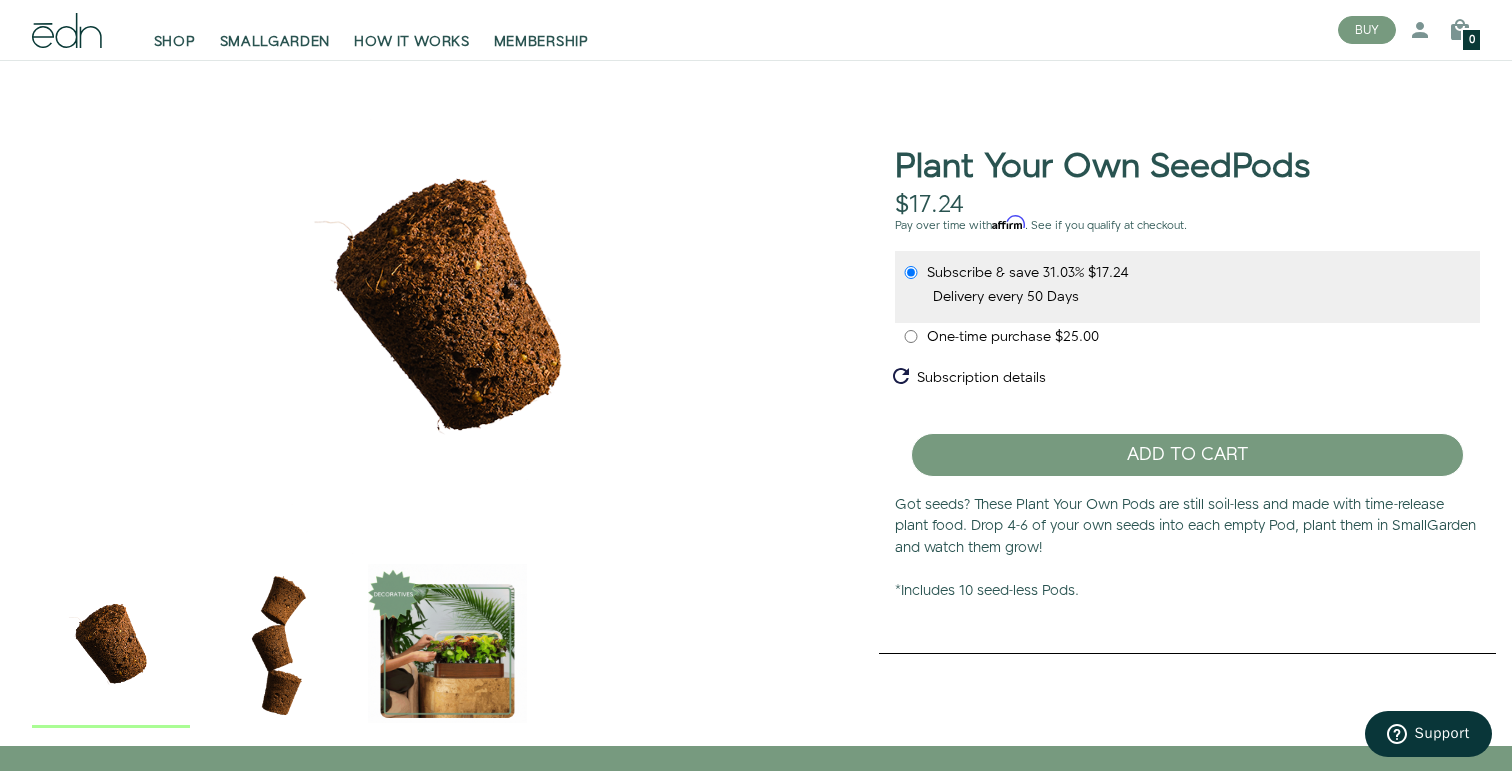 scroll, scrollTop: 0, scrollLeft: 0, axis: both 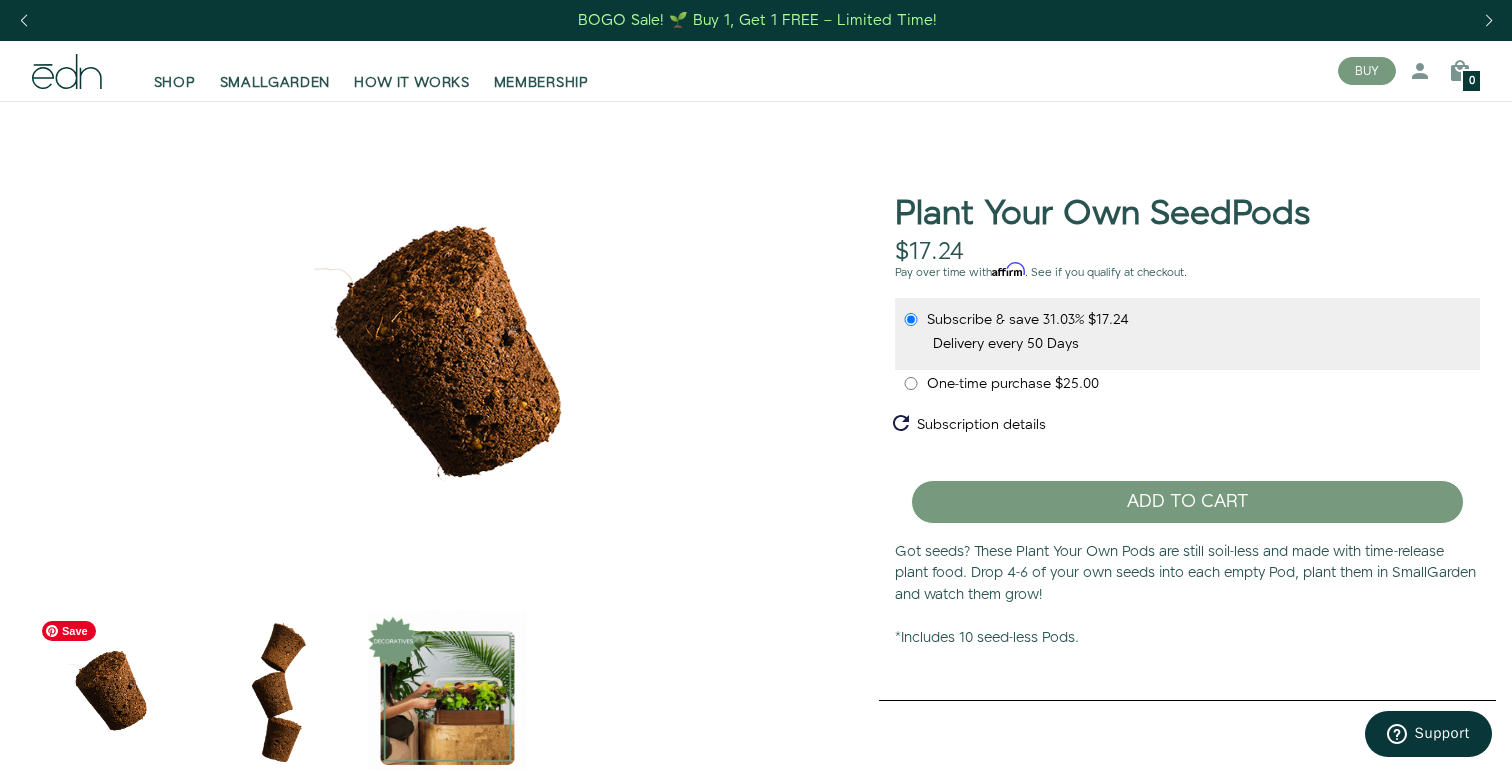 click at bounding box center (111, 690) 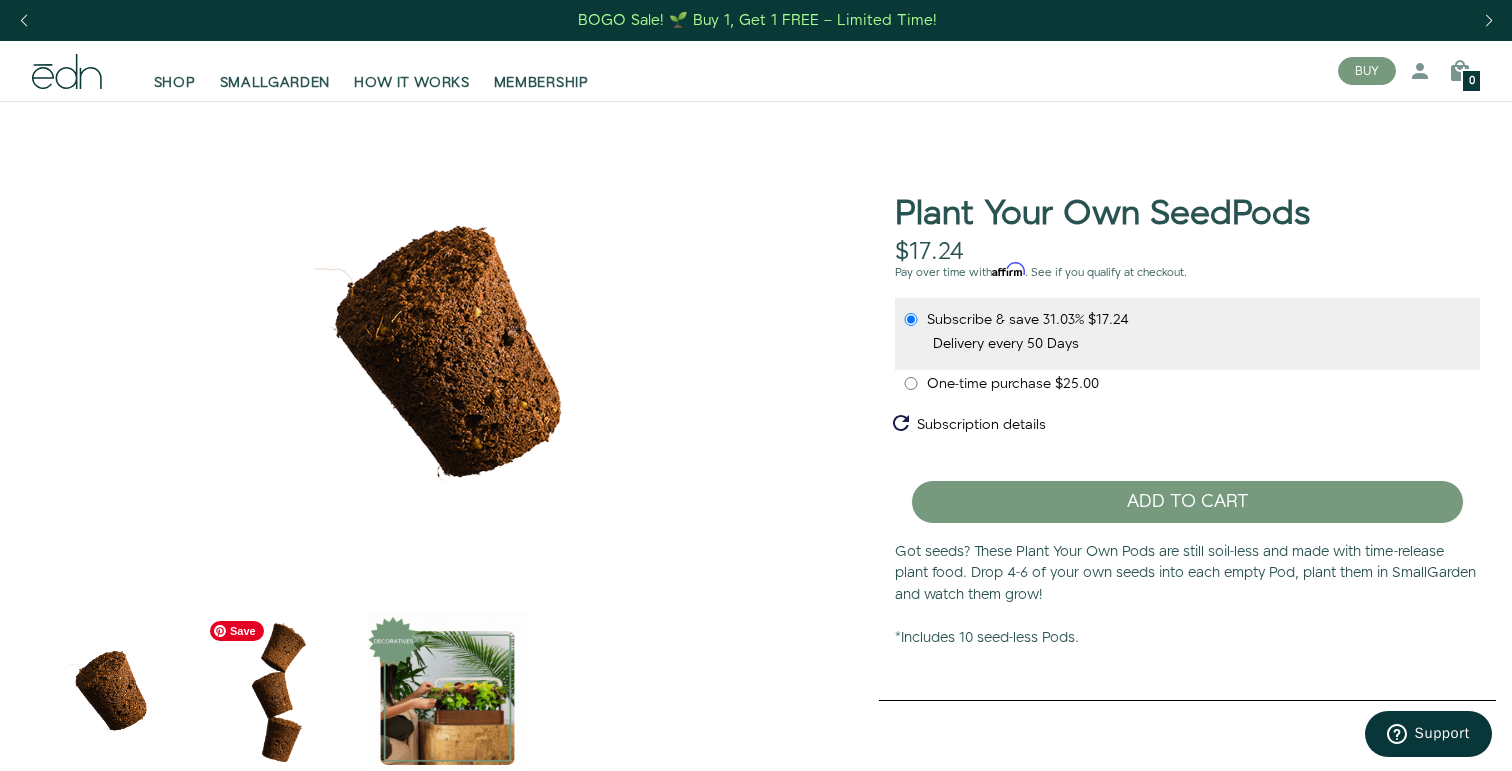 click at bounding box center [279, 690] 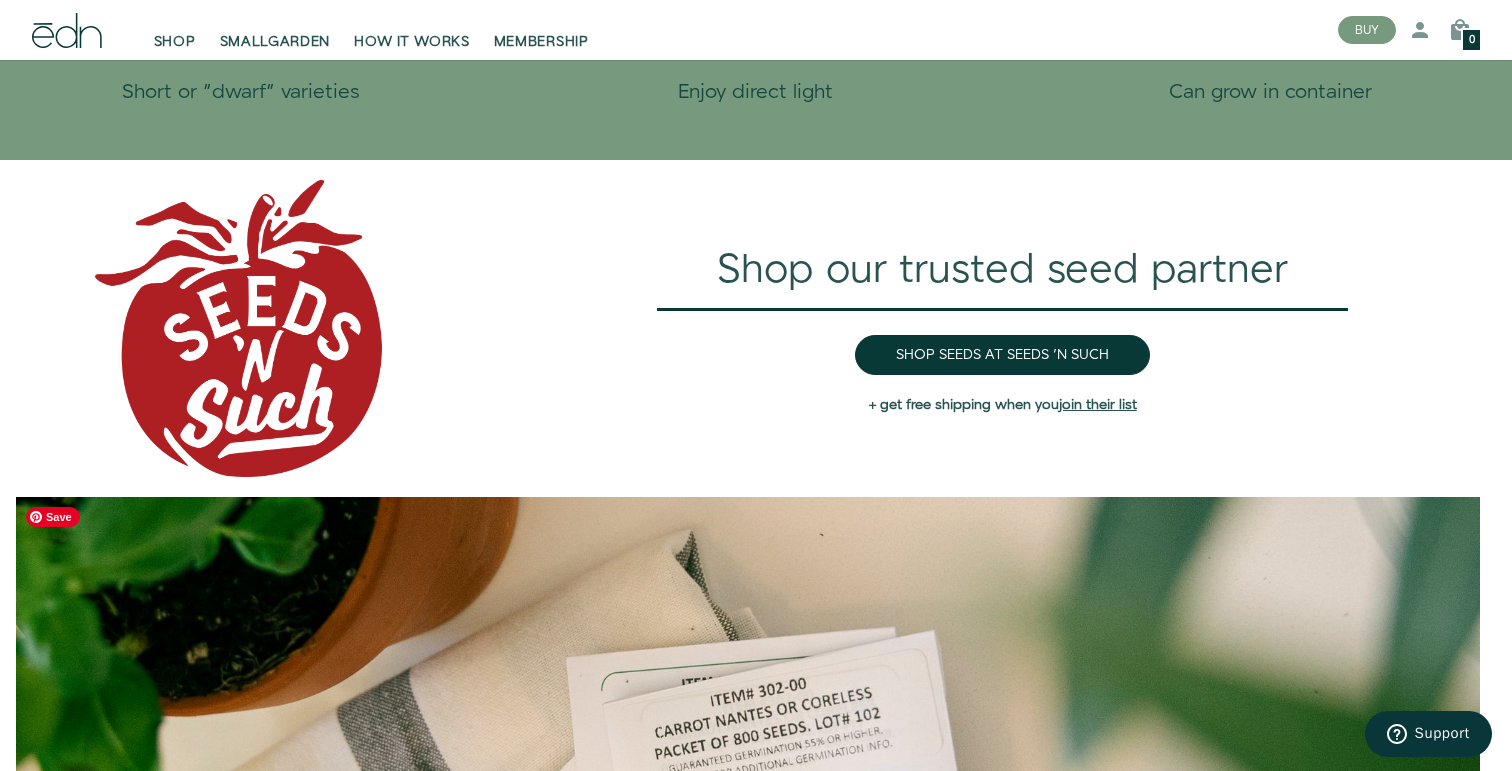 scroll, scrollTop: 964, scrollLeft: 0, axis: vertical 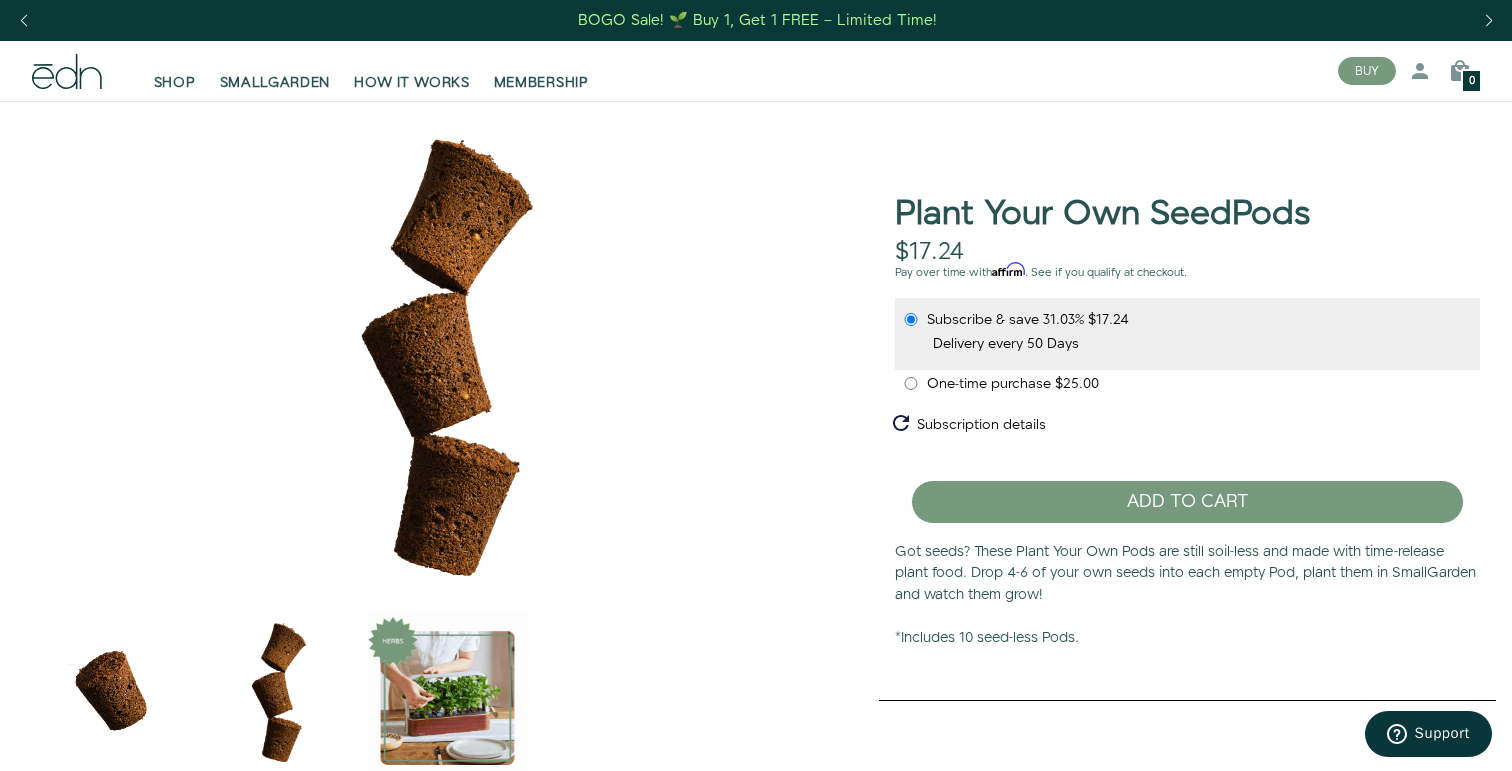 click on "One-time purchase $25.00" at bounding box center [1187, 384] 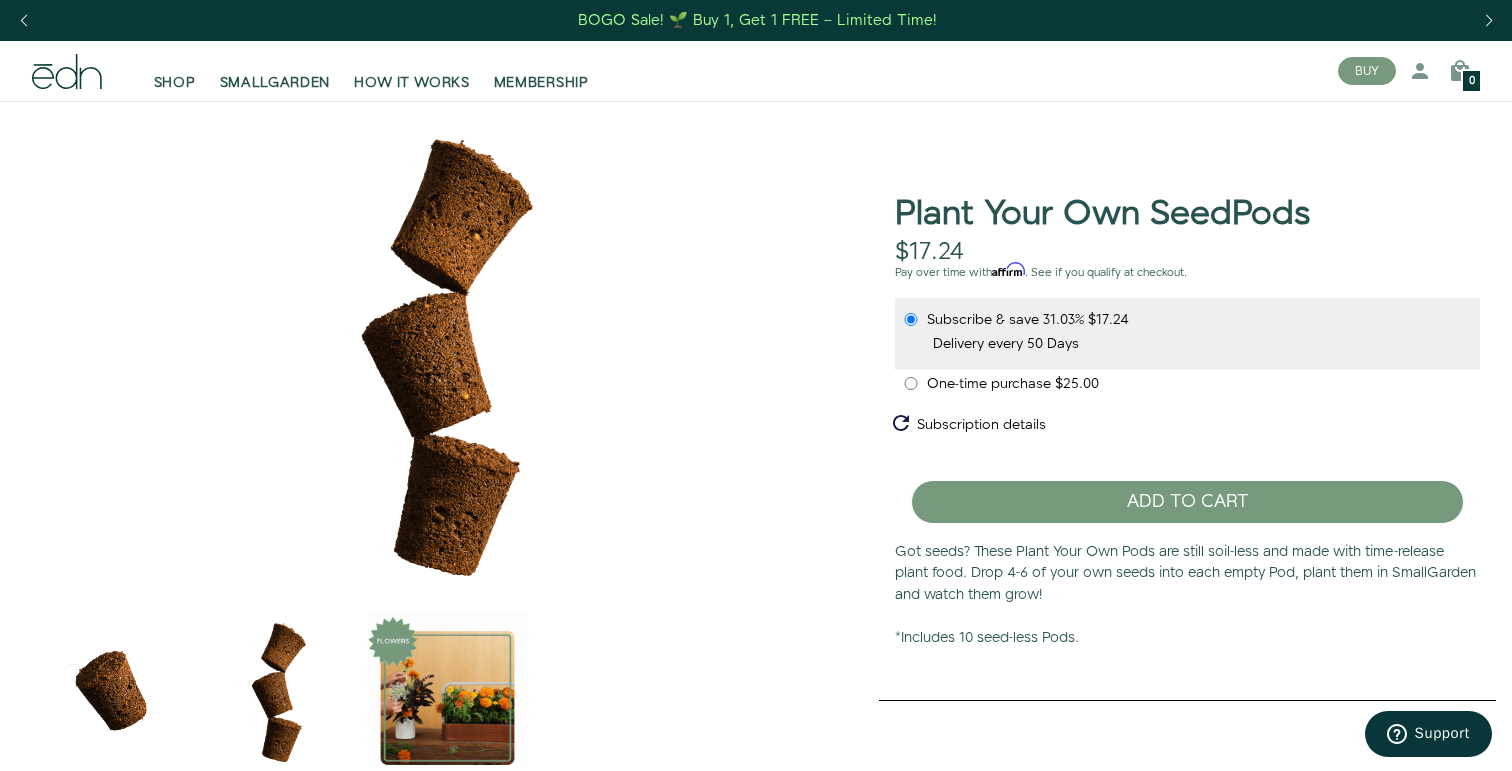 click on "$25.00" at bounding box center (1077, 384) 